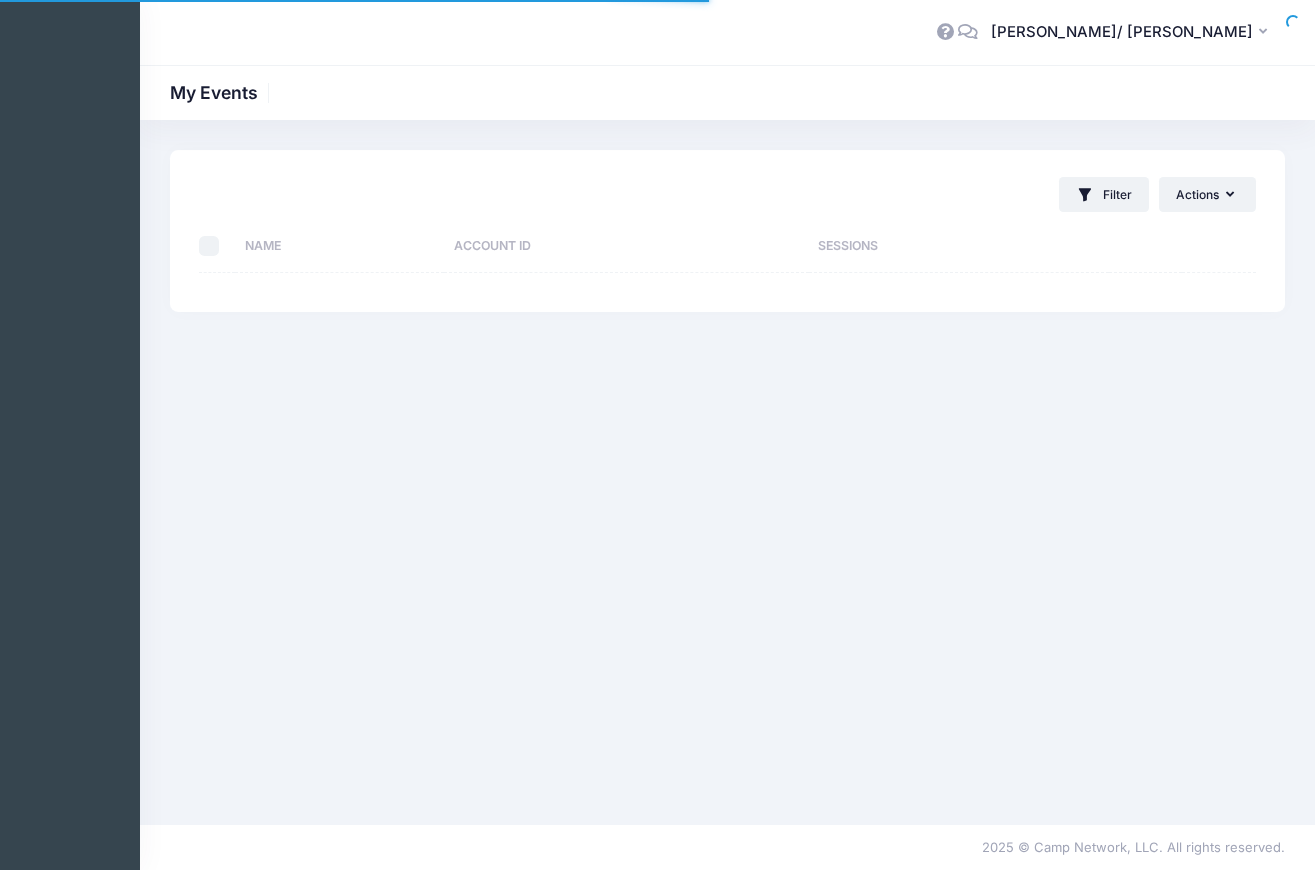 scroll, scrollTop: 0, scrollLeft: 0, axis: both 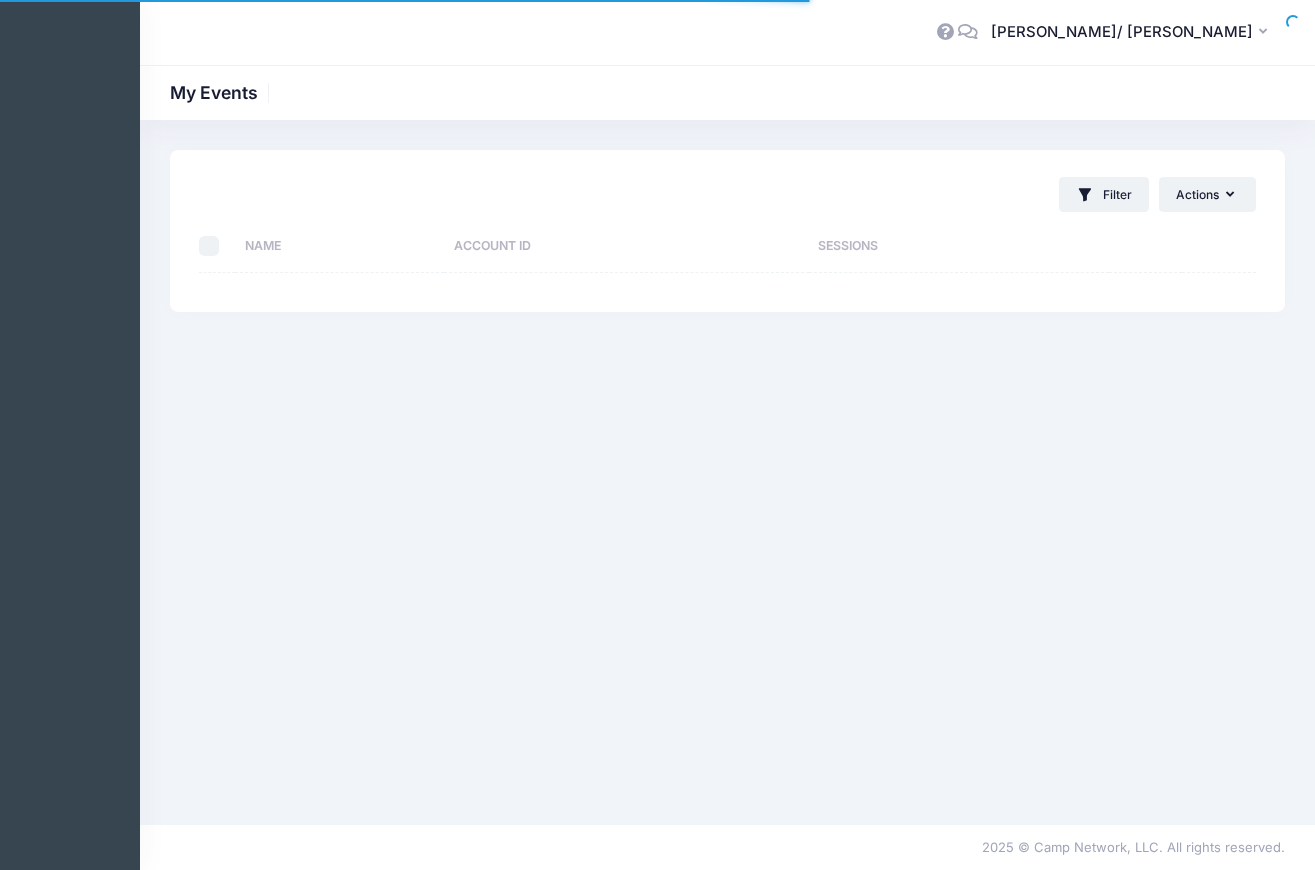 select on "10" 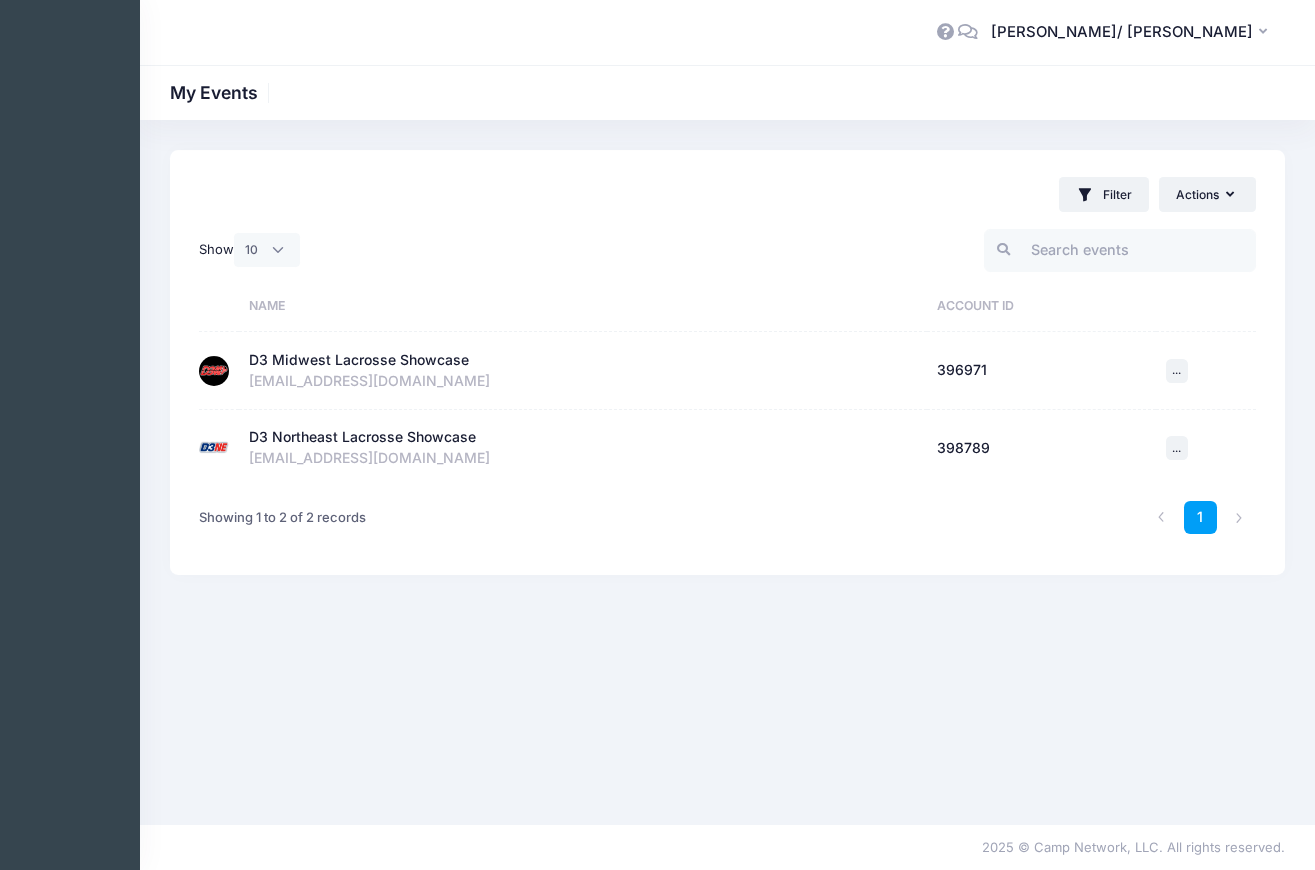 click on "d3midwestshowcase@gmail.com" at bounding box center (583, 381) 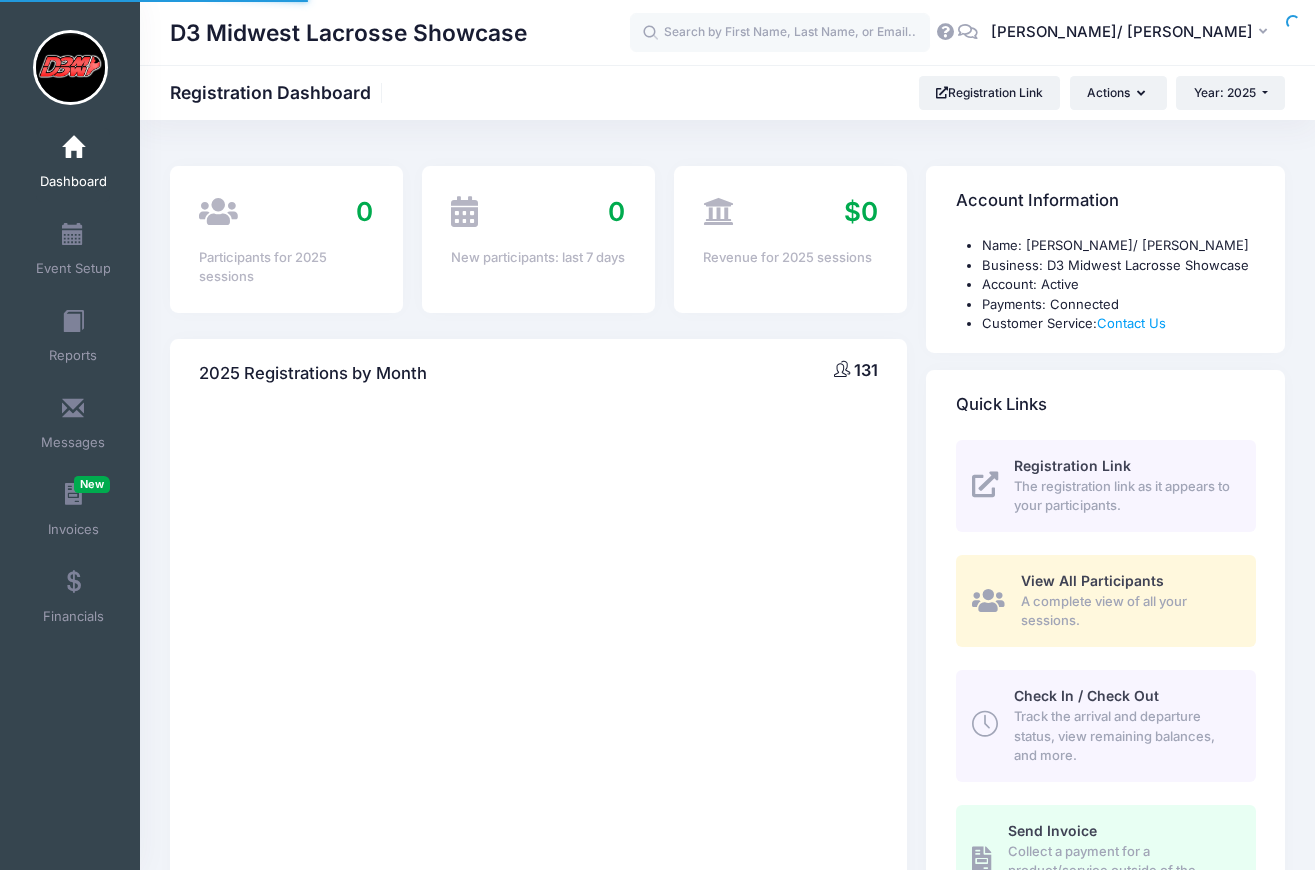 scroll, scrollTop: 0, scrollLeft: 0, axis: both 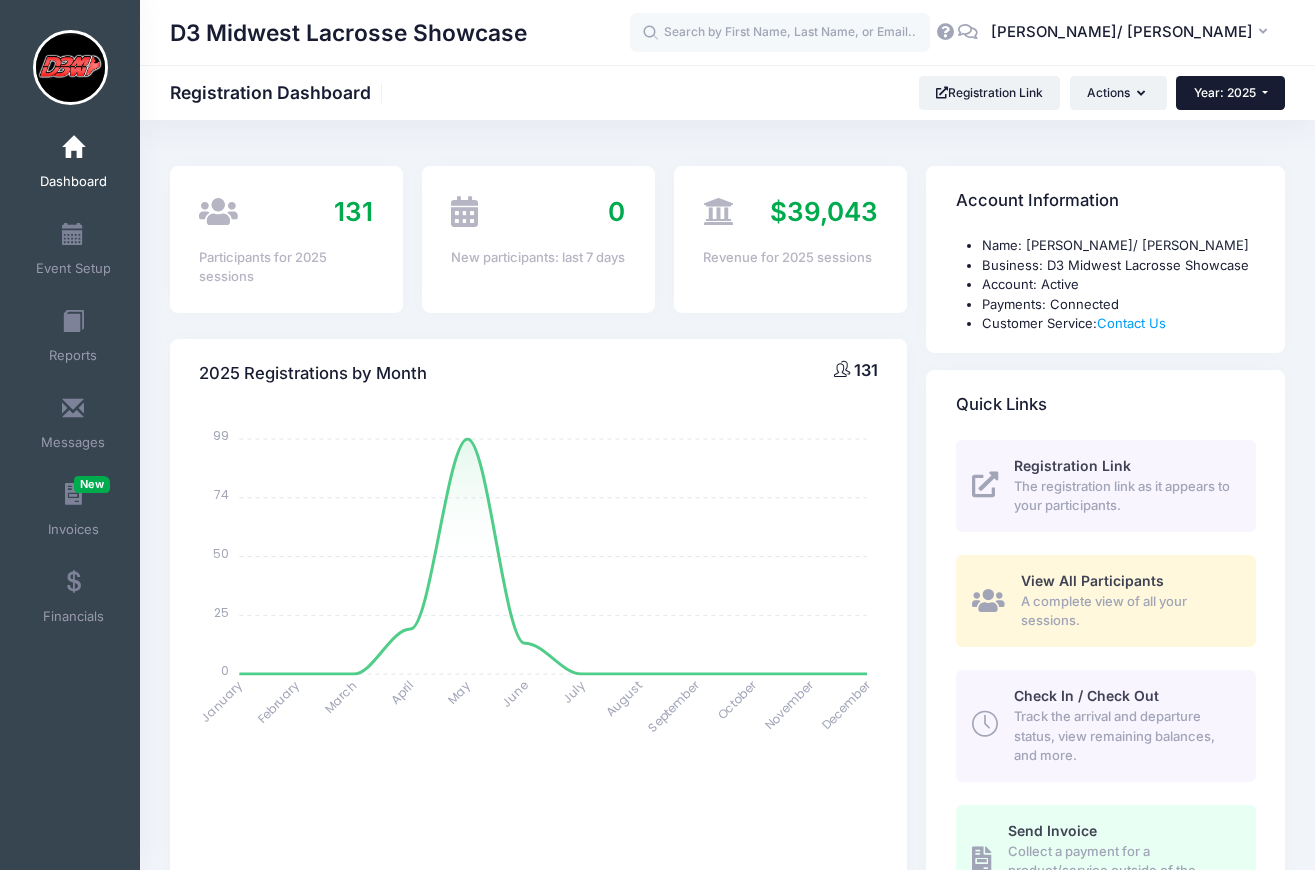 click on "Year: 2025" at bounding box center [1225, 92] 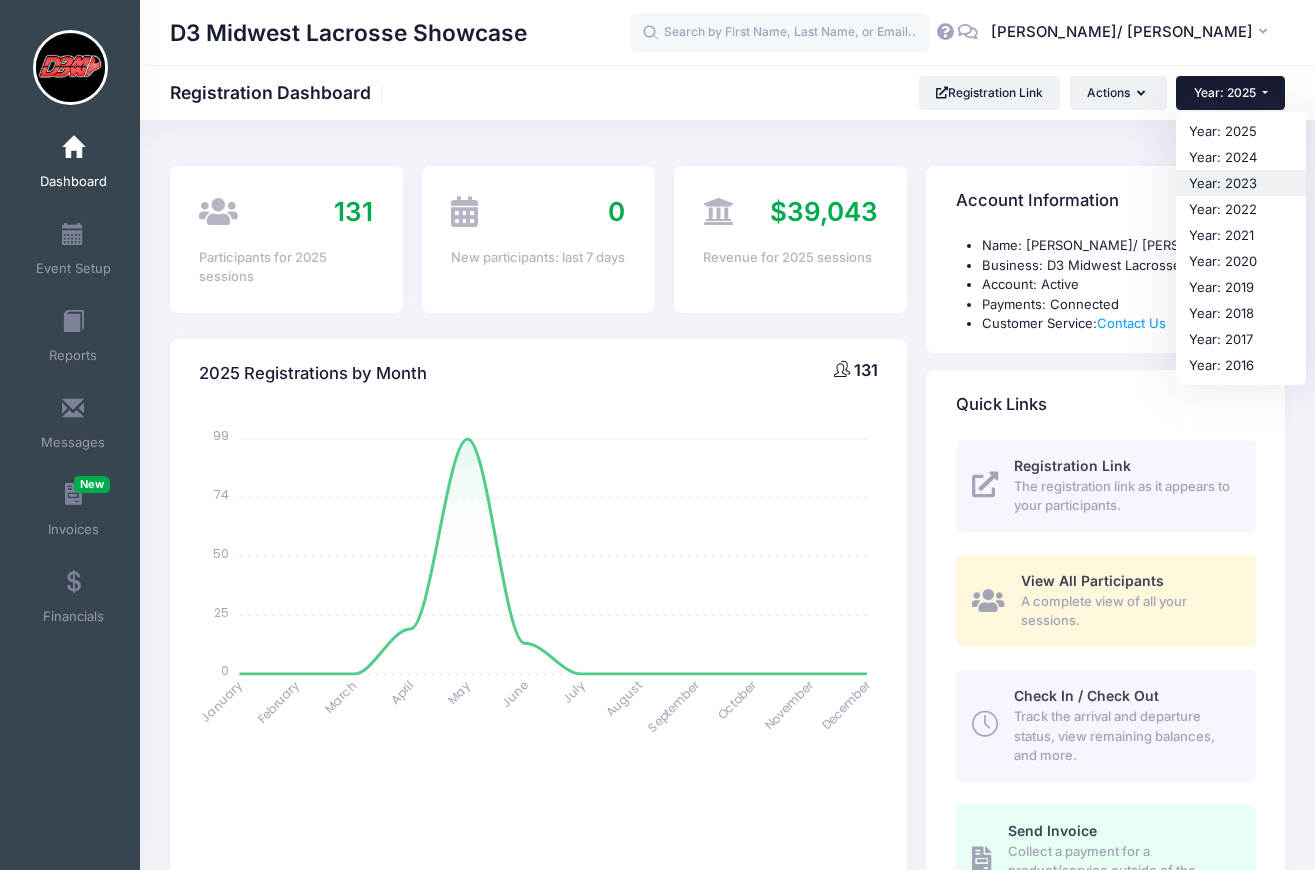 click on "Year: 2023" at bounding box center [1241, 183] 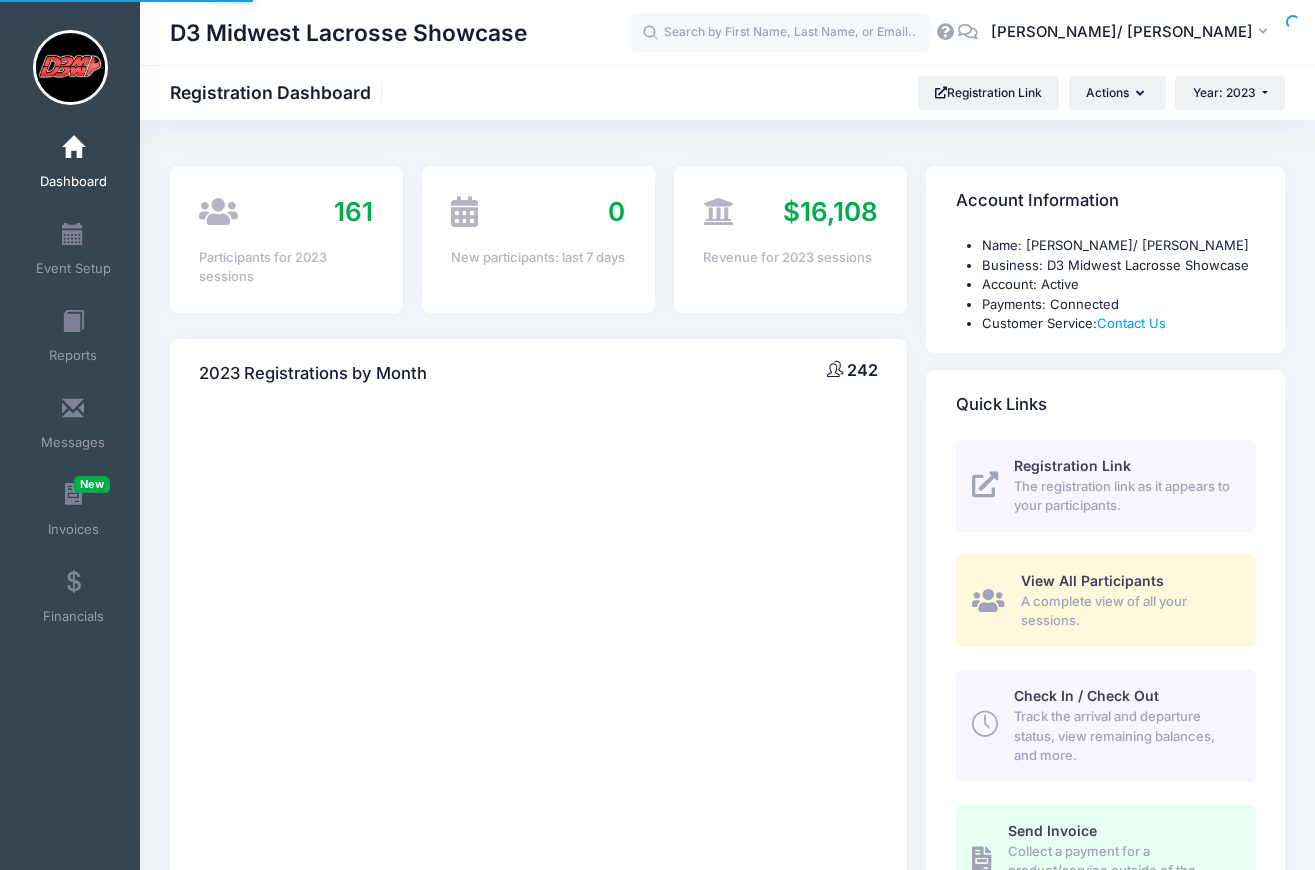 scroll, scrollTop: 0, scrollLeft: 0, axis: both 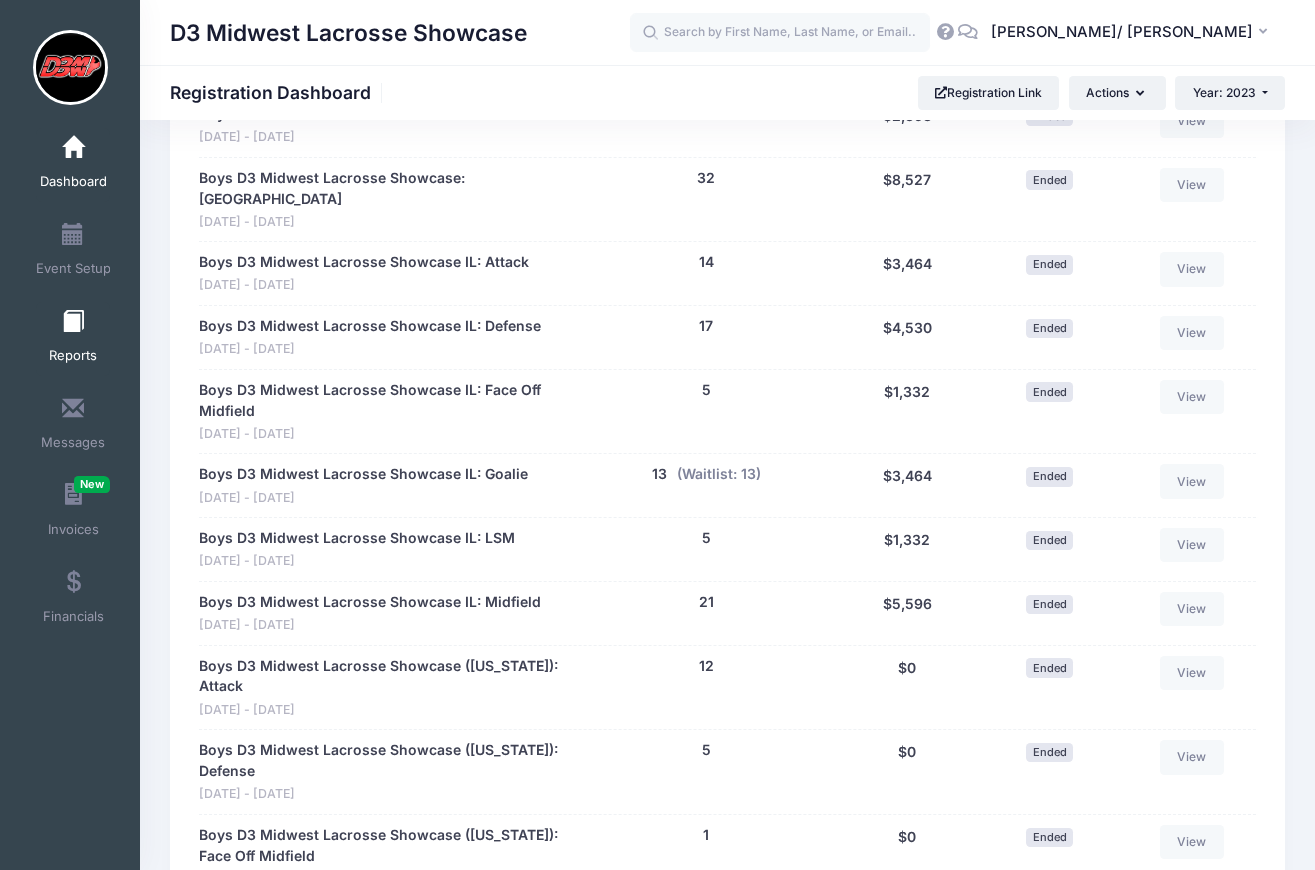 click on "Reports" at bounding box center [73, 339] 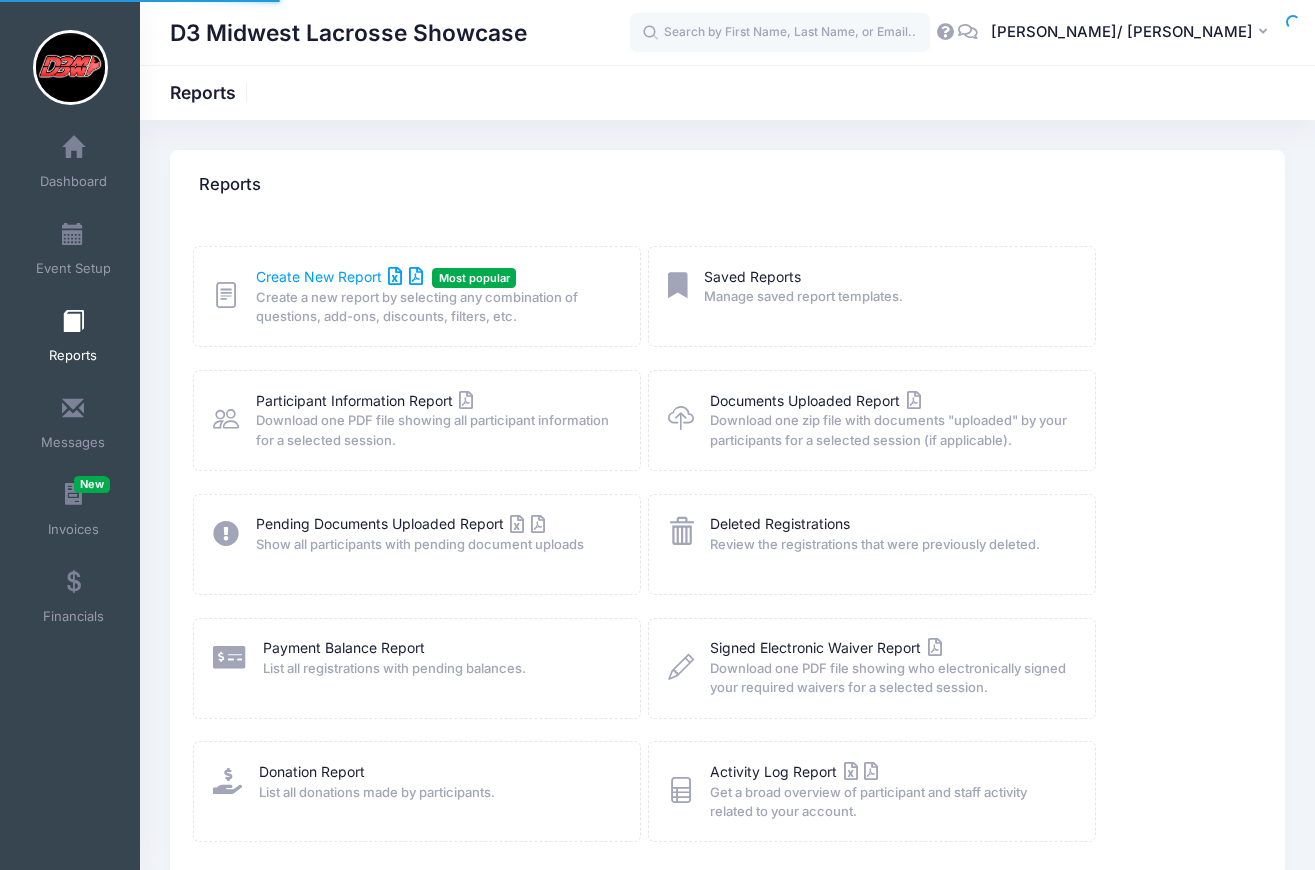 scroll, scrollTop: 0, scrollLeft: 0, axis: both 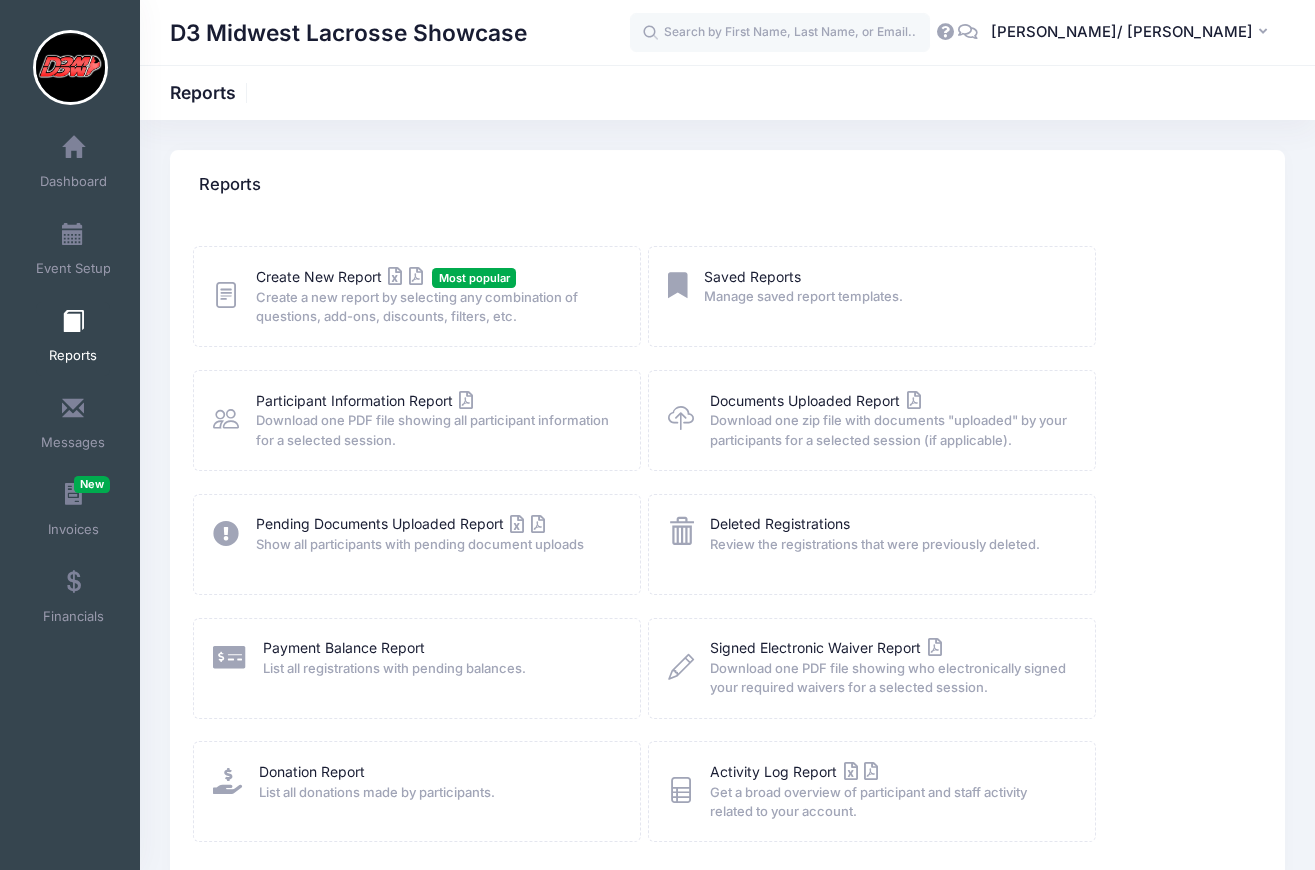 click on "Create a new report by selecting any combination of questions, add-ons, discounts, filters, etc." at bounding box center [435, 307] 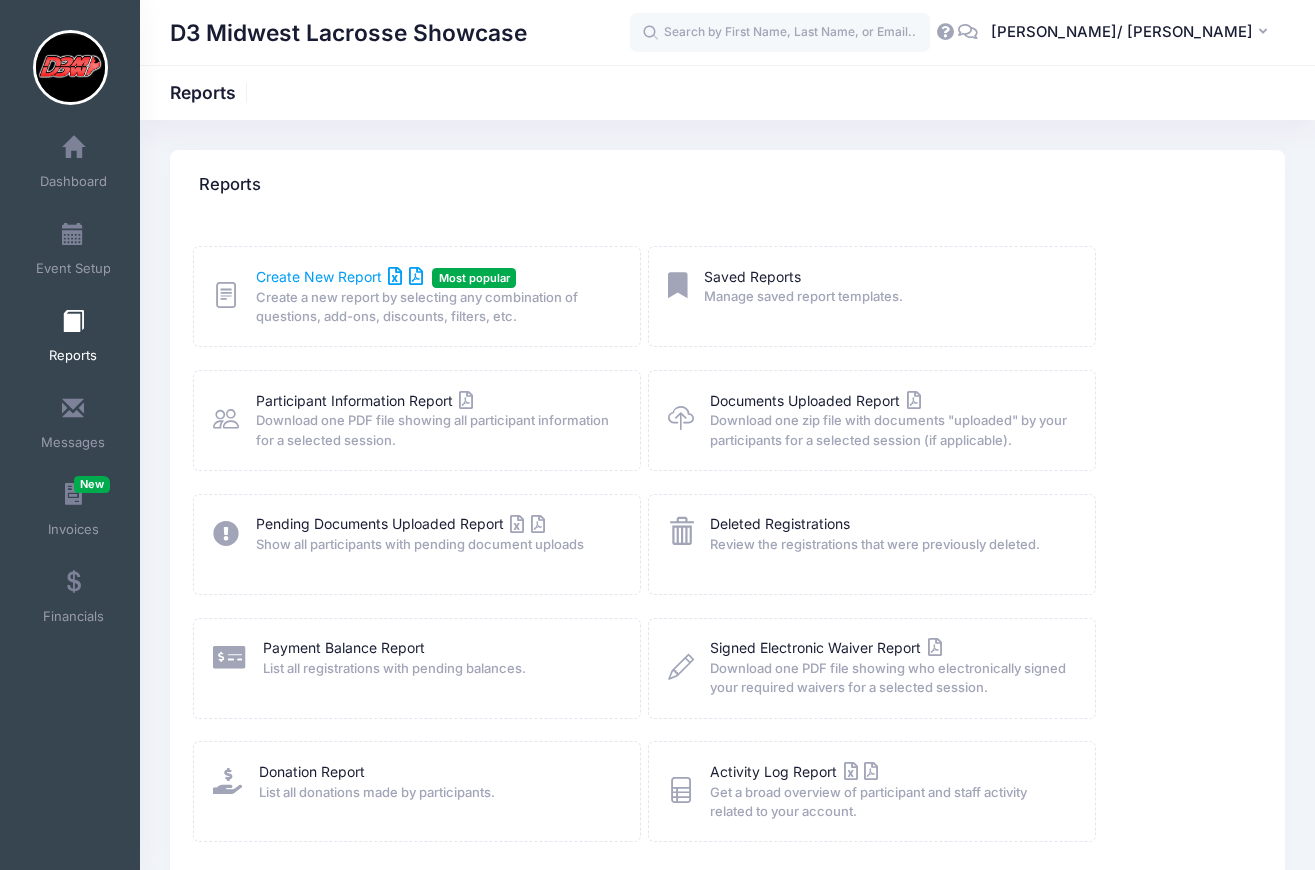 click on "Create New Report" at bounding box center (339, 276) 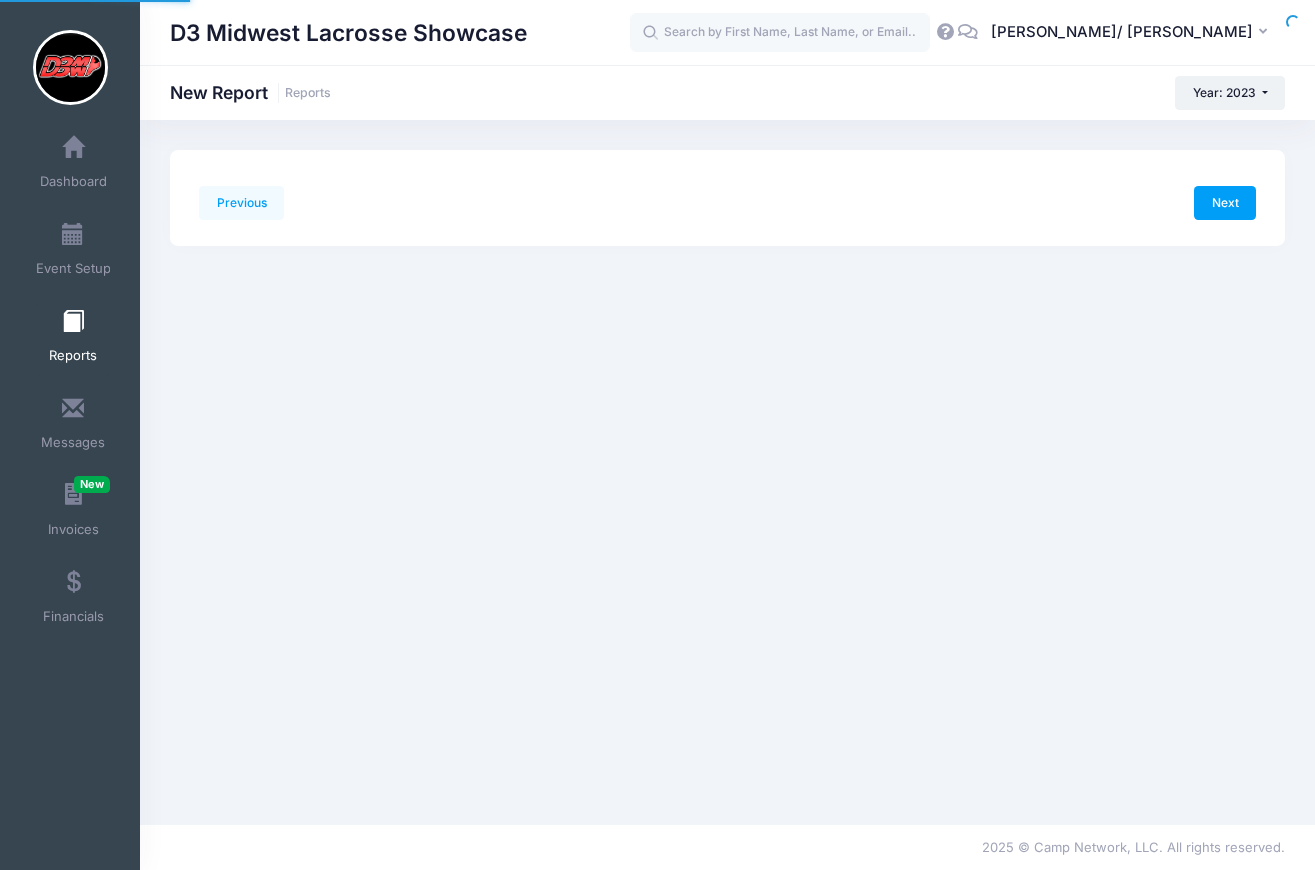 scroll, scrollTop: 0, scrollLeft: 0, axis: both 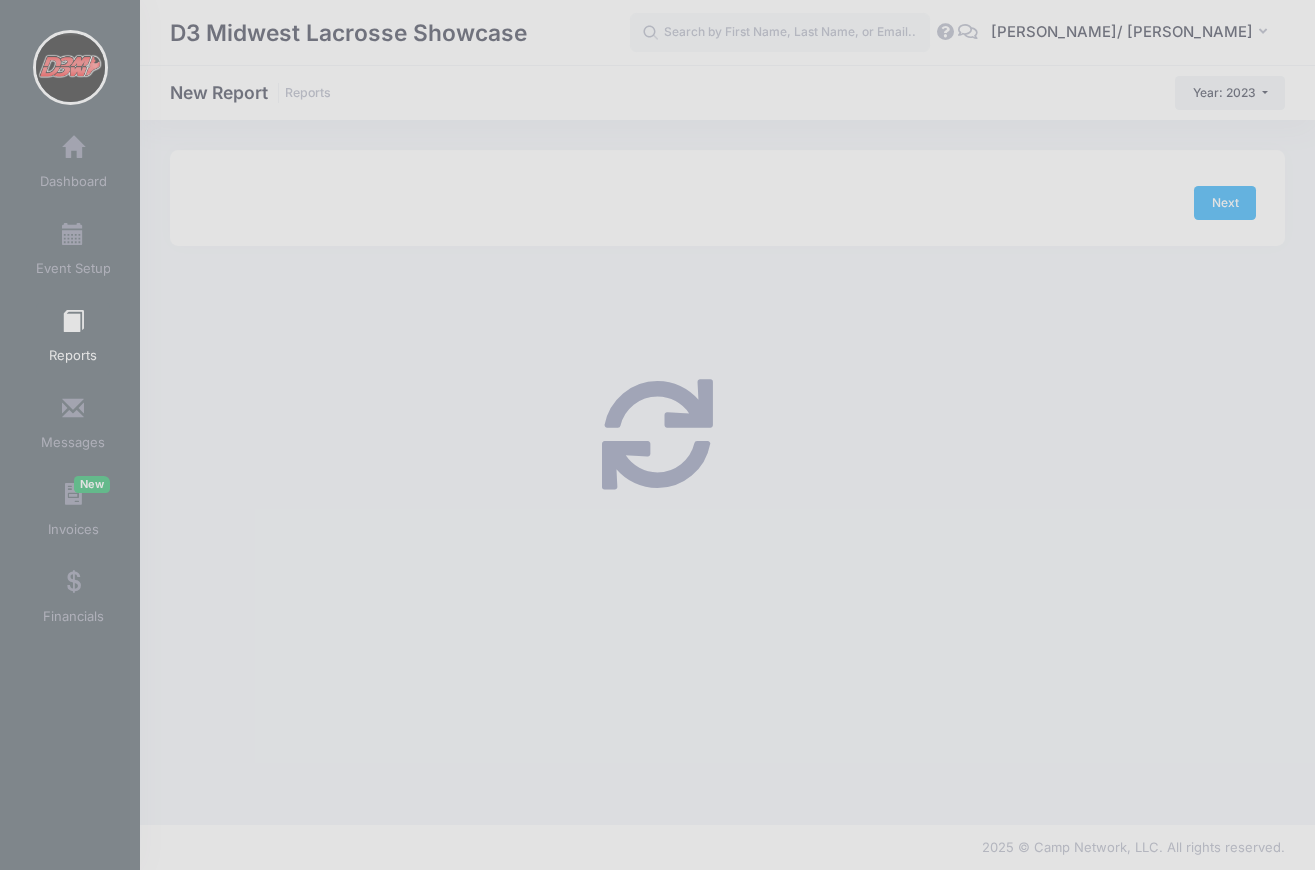 checkbox on "true" 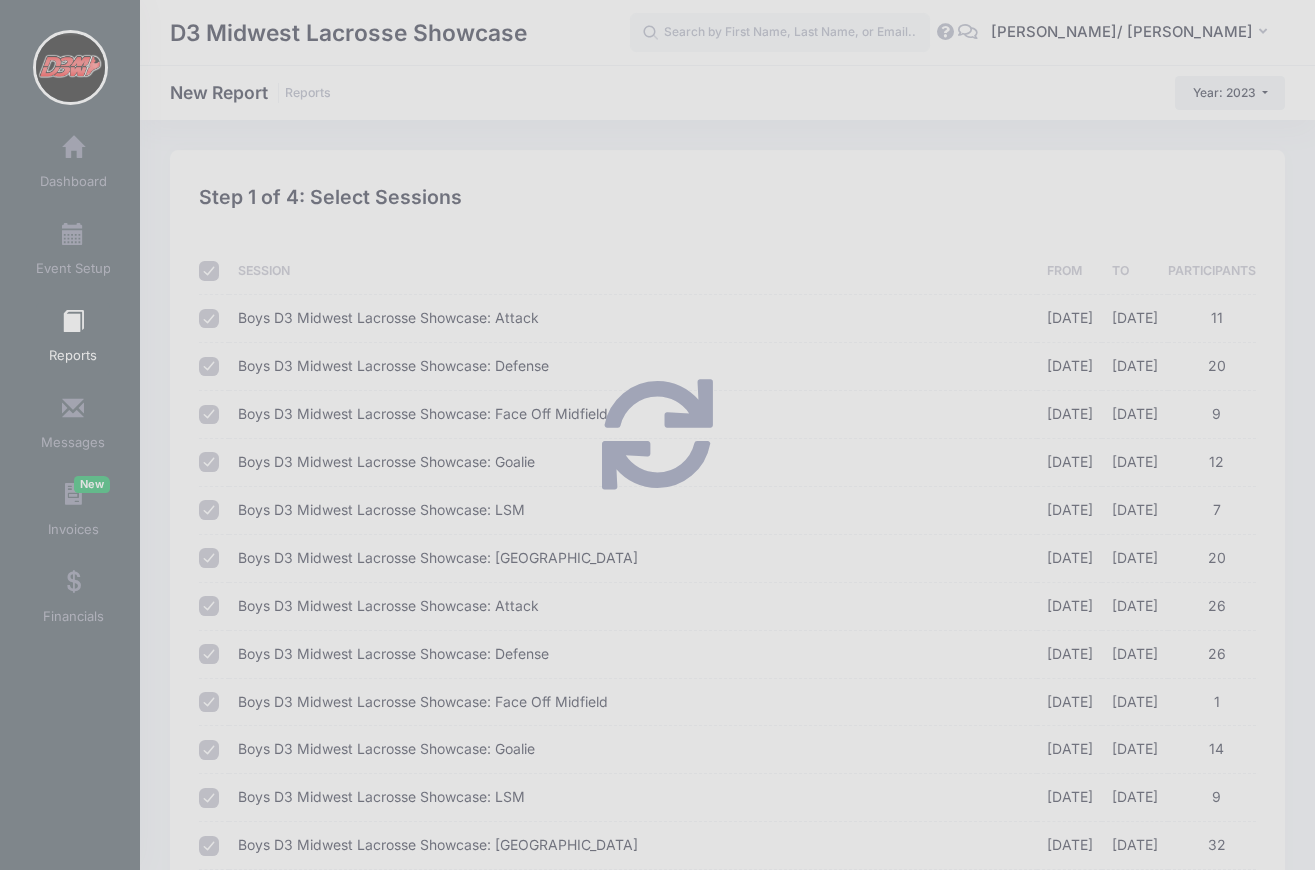 click at bounding box center [657, 435] 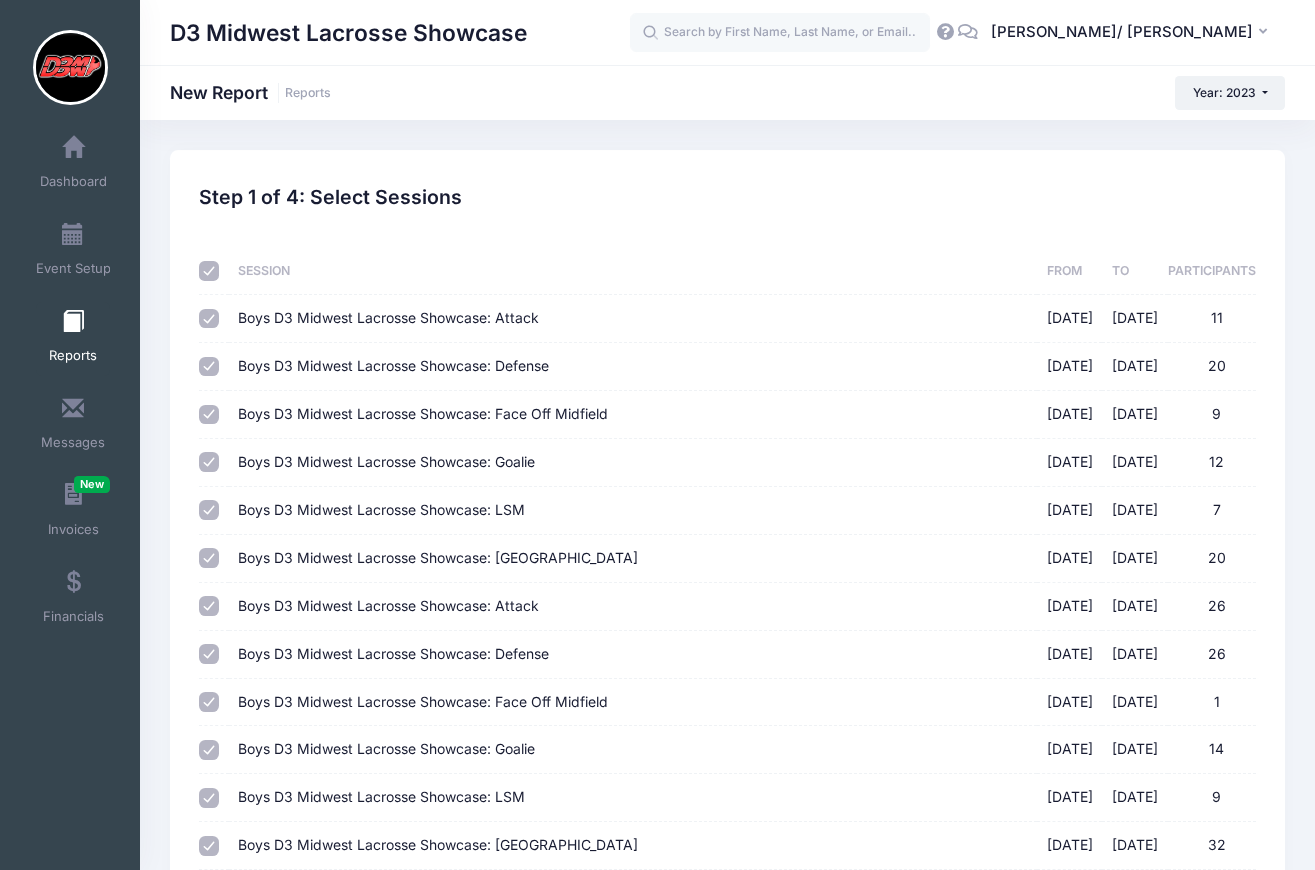 click at bounding box center (209, 271) 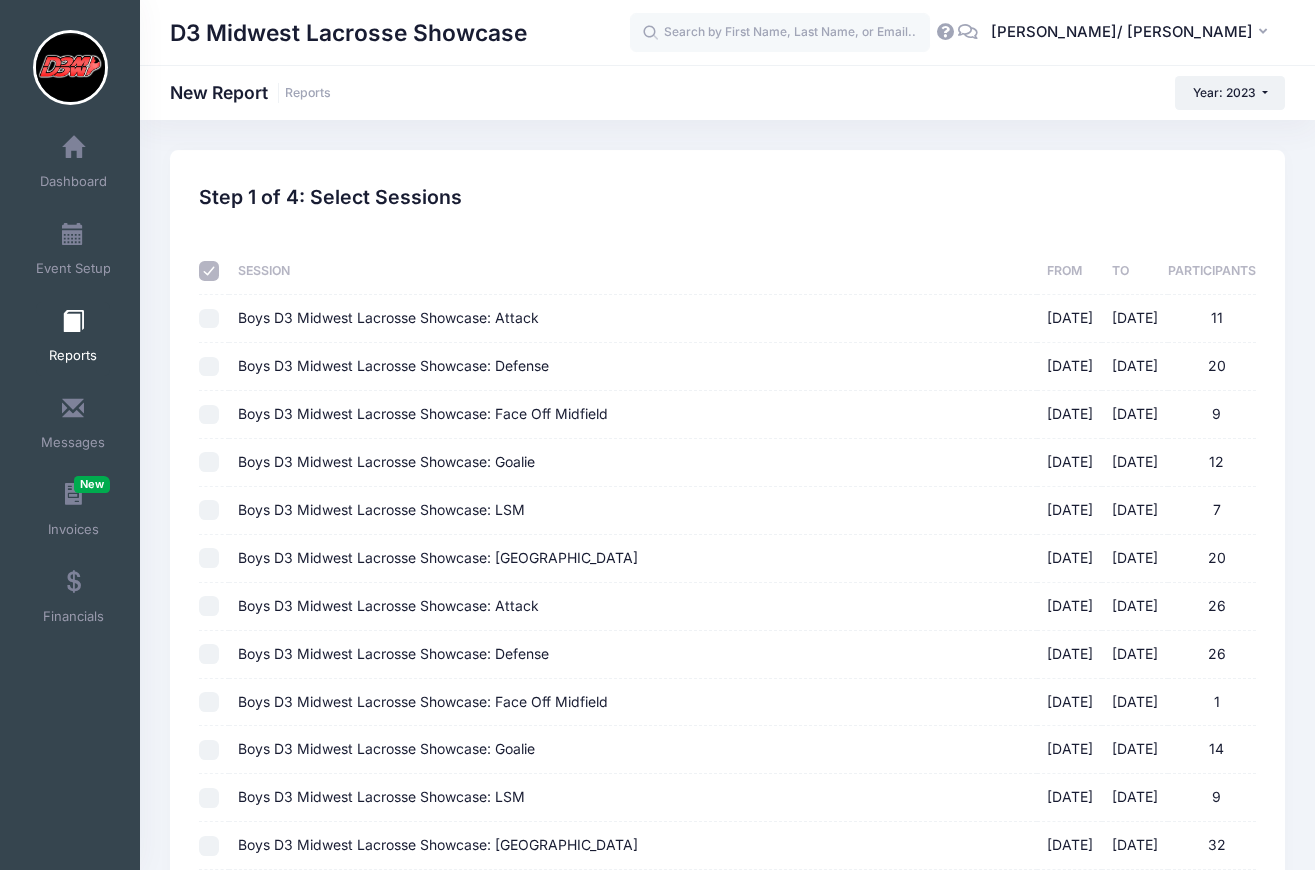 checkbox on "false" 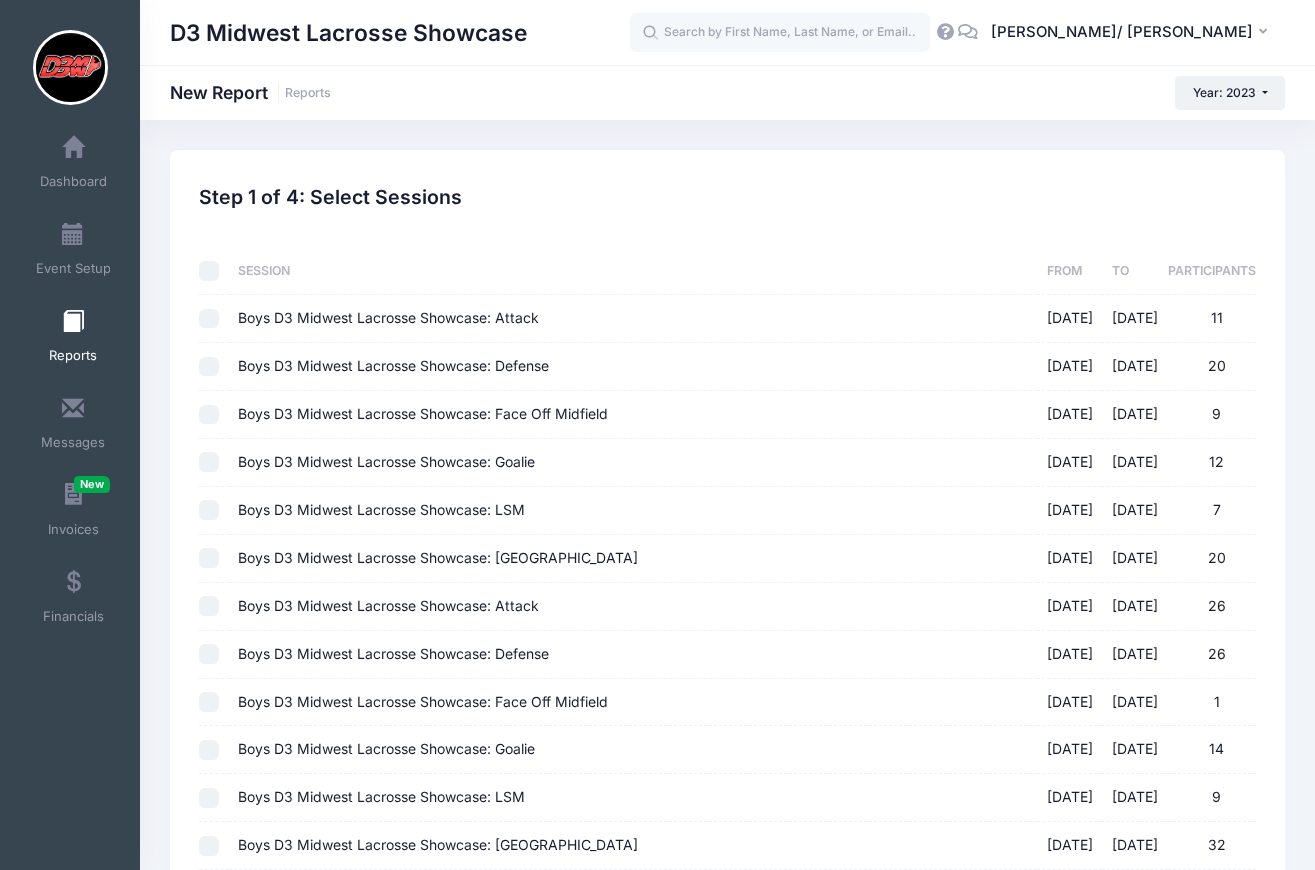 checkbox on "false" 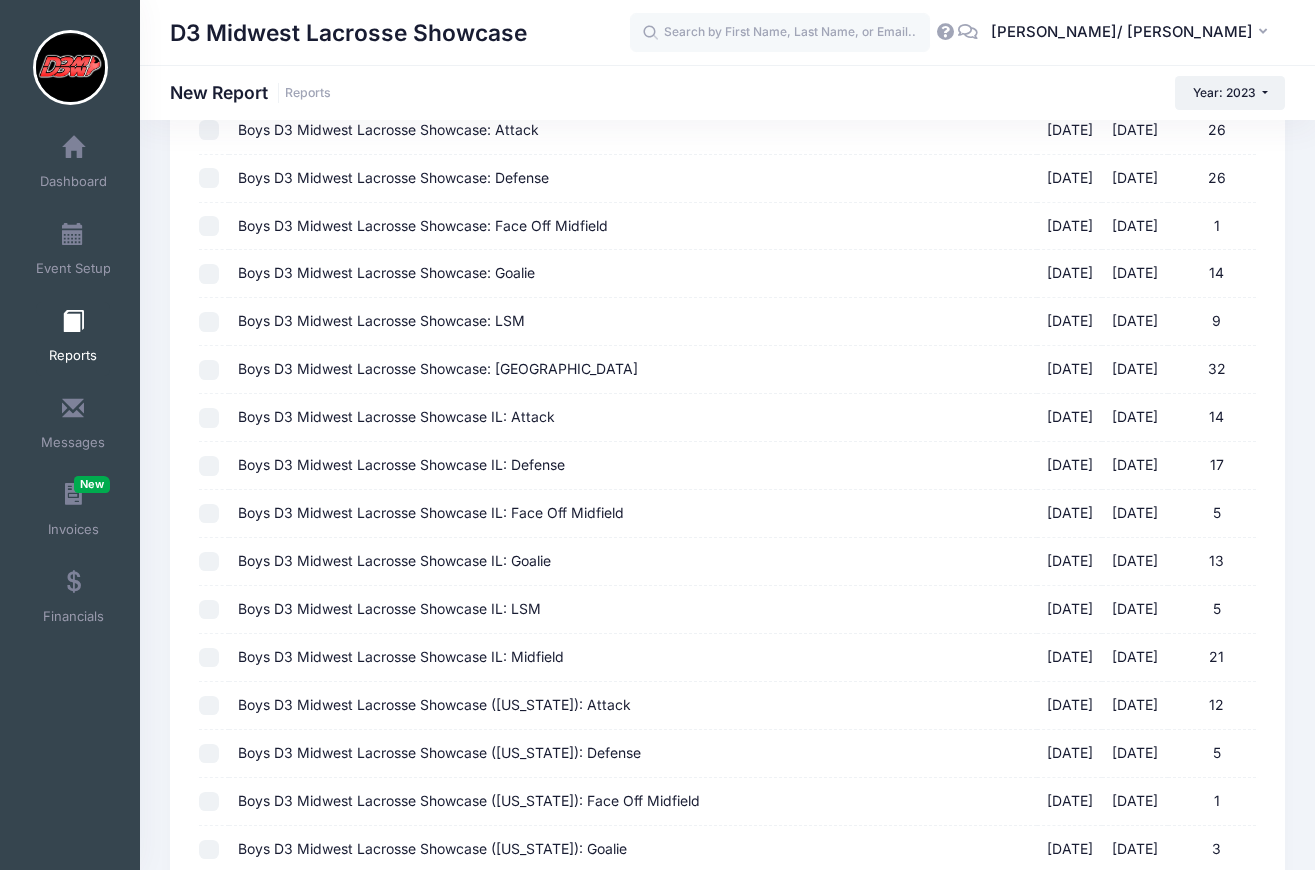 scroll, scrollTop: 478, scrollLeft: 0, axis: vertical 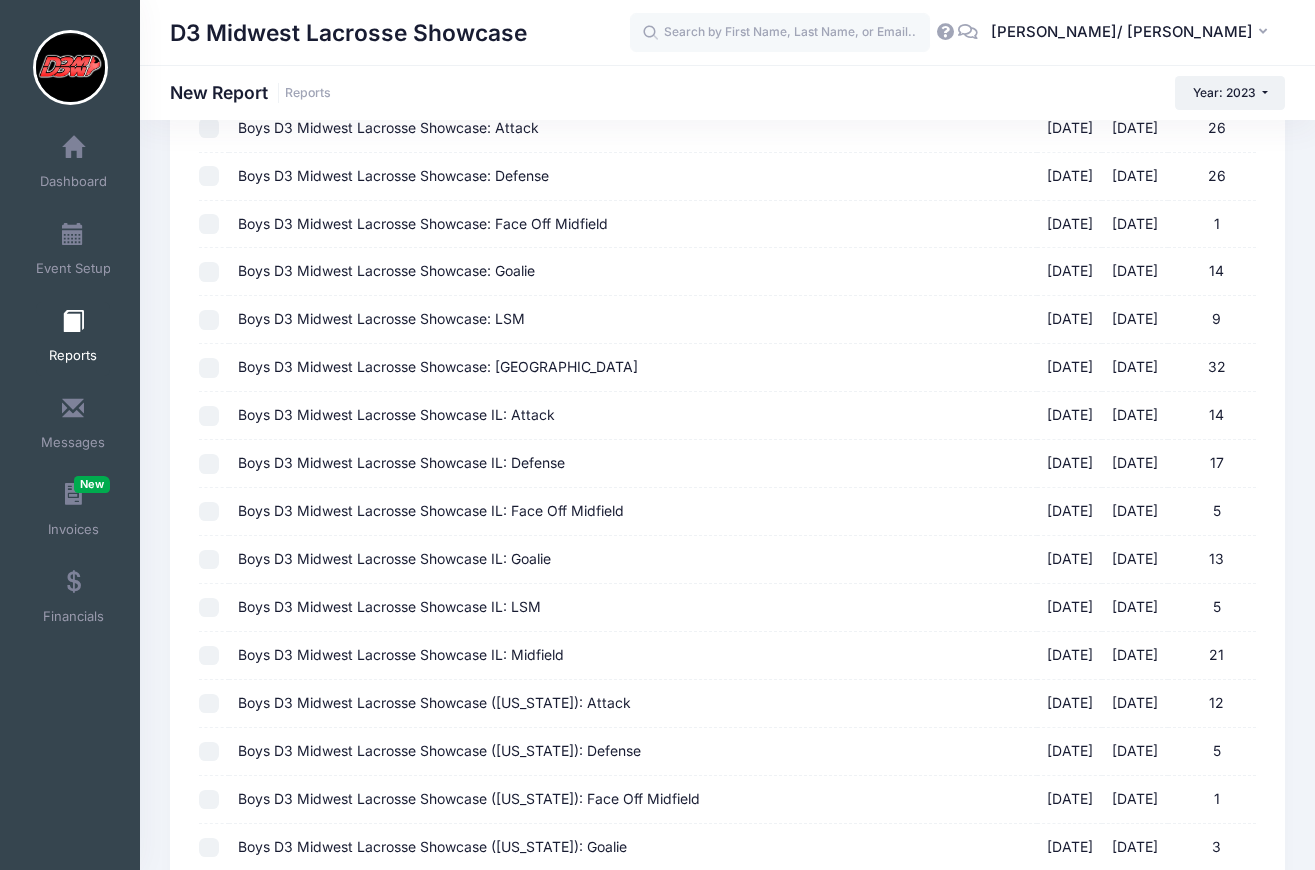 click on "Boys D3 Midwest Lacrosse Showcase IL: Attack [DATE] - [DATE]  14" at bounding box center [209, 416] 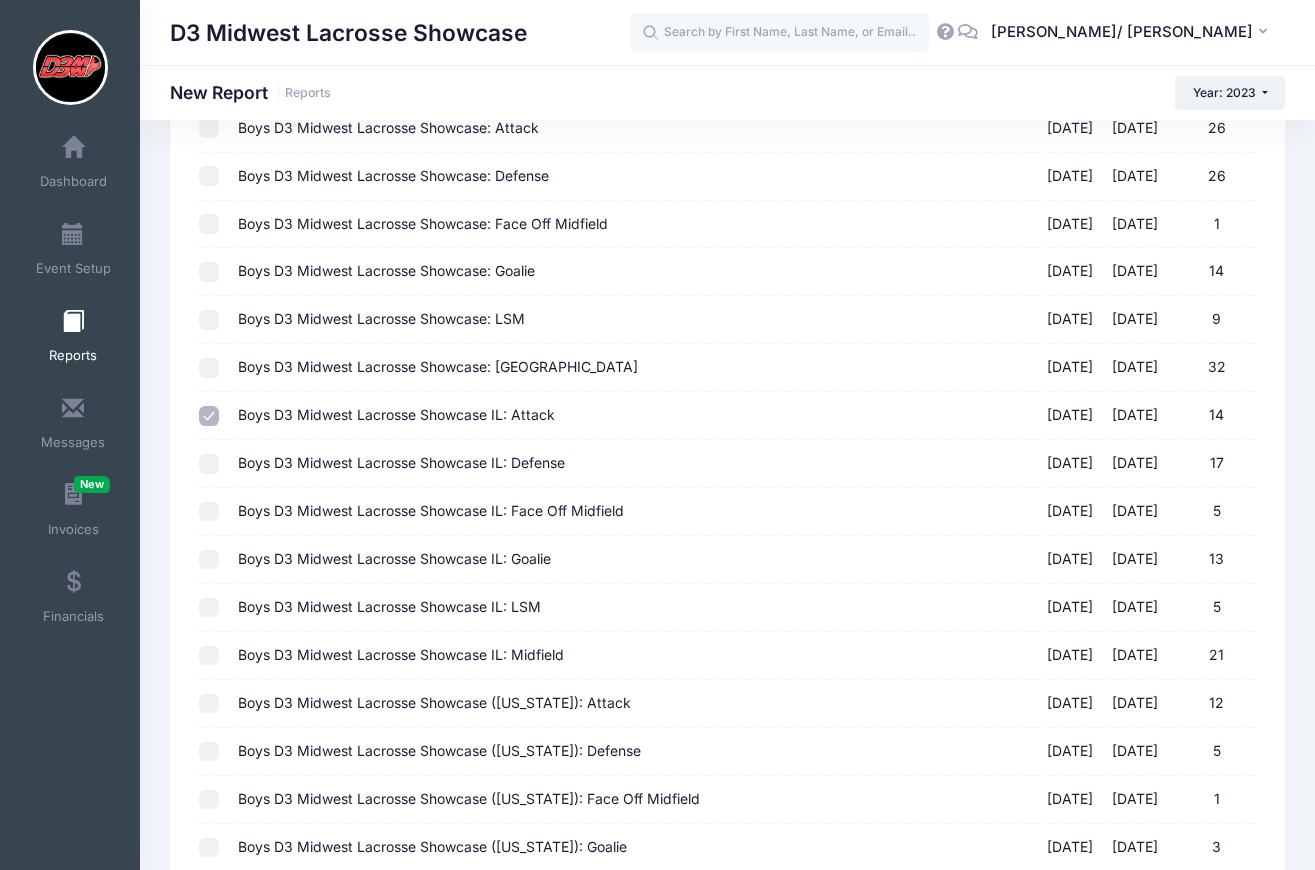 click on "Boys D3 Midwest Lacrosse Showcase IL: Defense [DATE] - [DATE]  17" at bounding box center (209, 464) 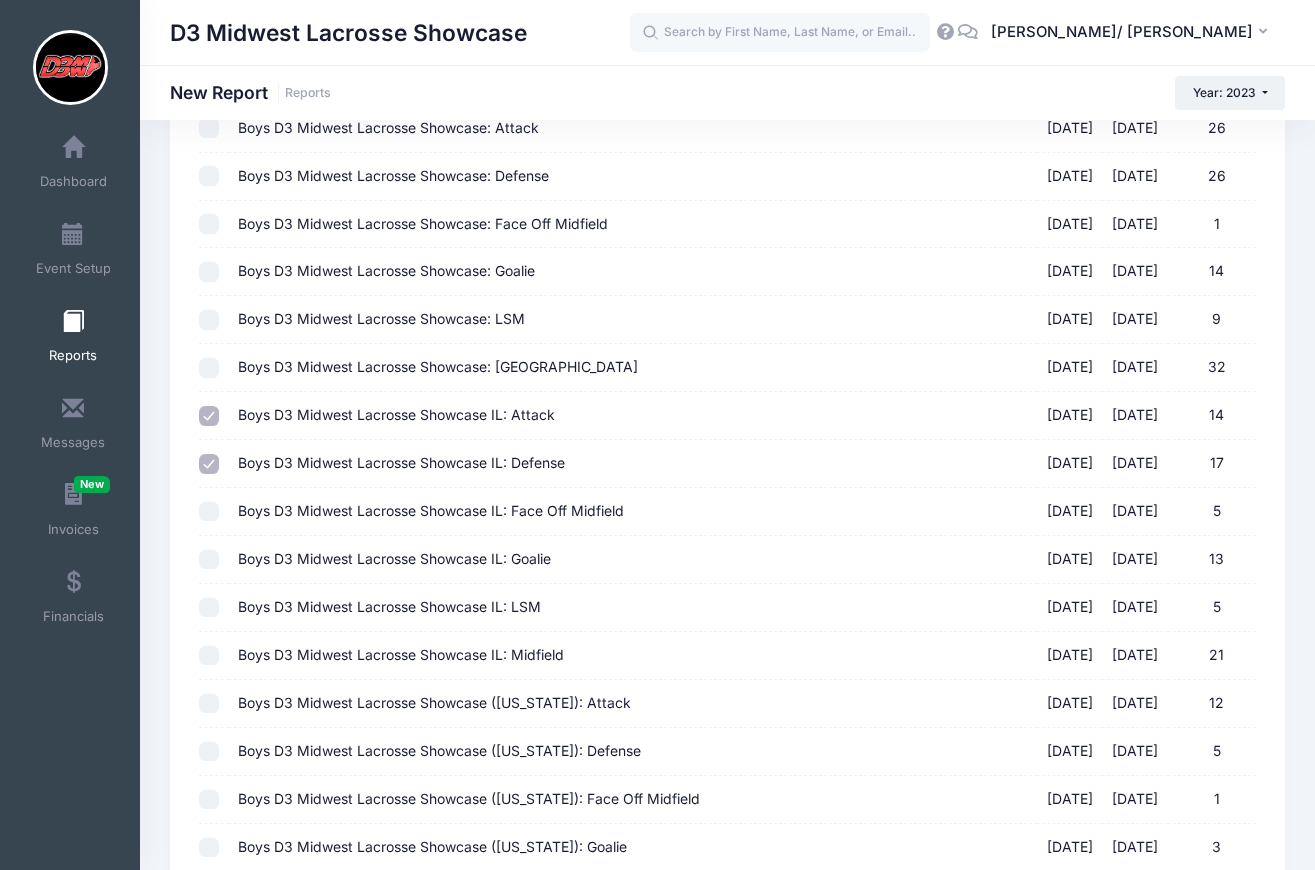 click at bounding box center [213, 512] 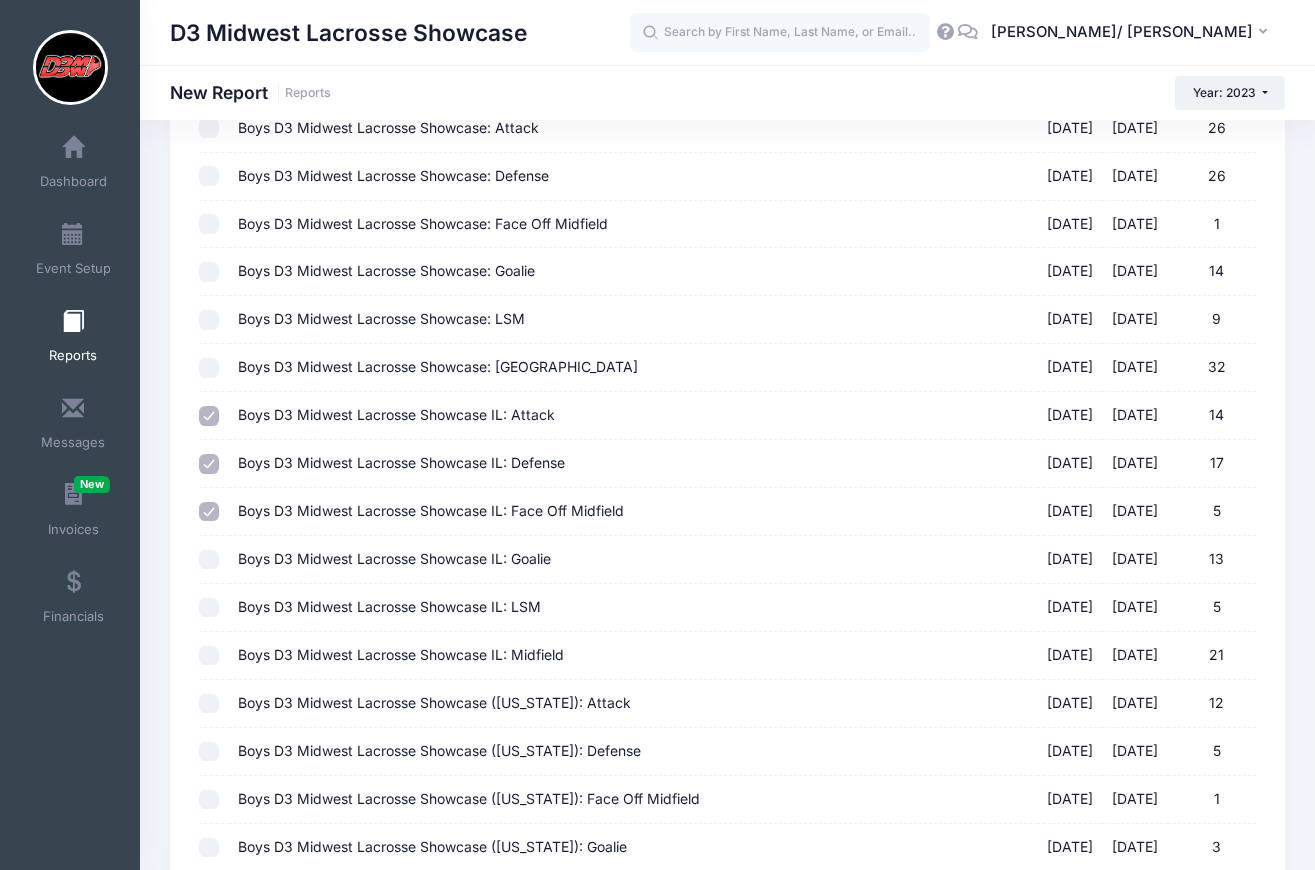 click on "Boys D3 Midwest Lacrosse Showcase IL: Goalie [DATE] - [DATE]  13" at bounding box center [209, 560] 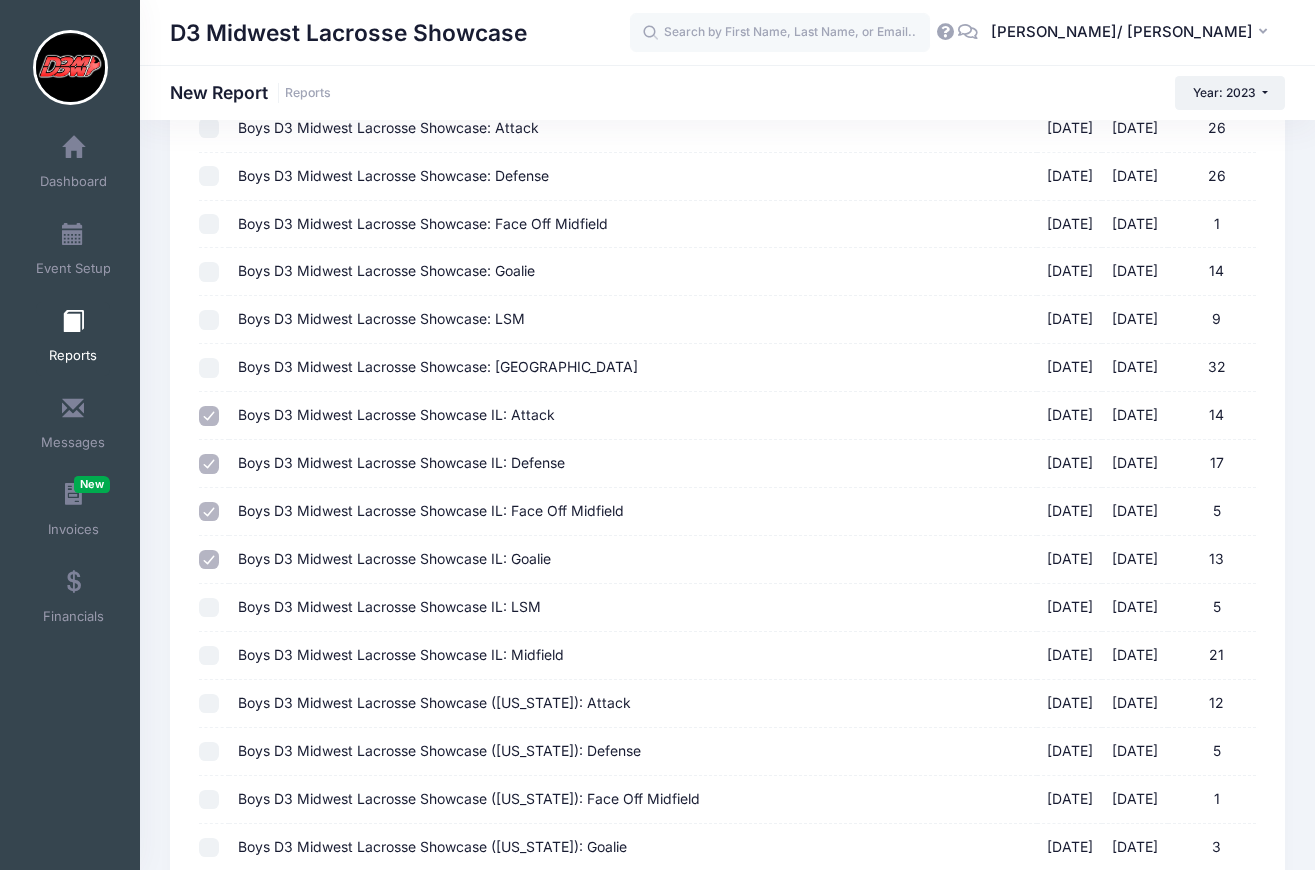 click on "Boys D3 Midwest Lacrosse Showcase IL: Goalie [DATE] - [DATE]  13" at bounding box center (209, 560) 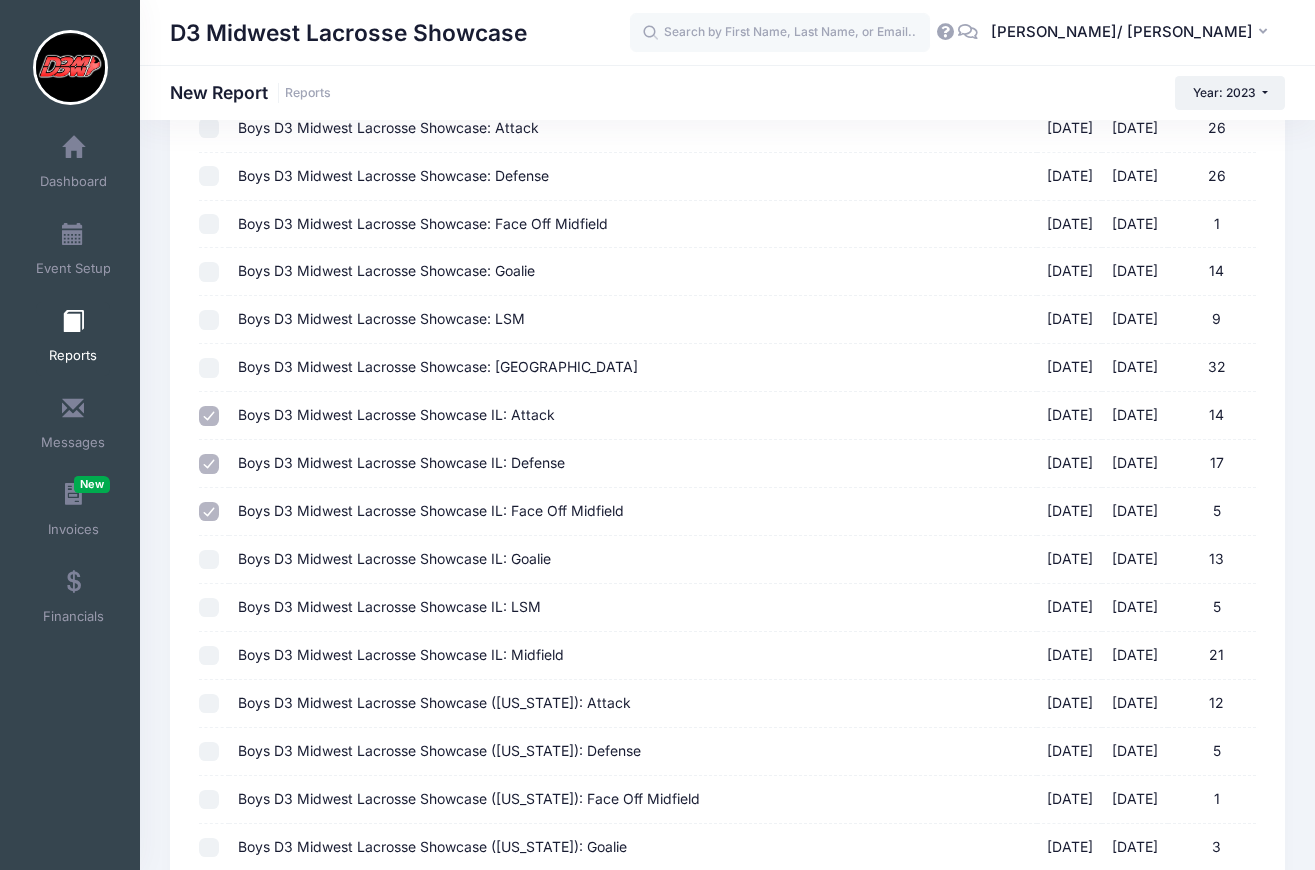 click on "Boys D3 Midwest Lacrosse Showcase IL: Goalie [DATE] - [DATE]  13" at bounding box center (209, 560) 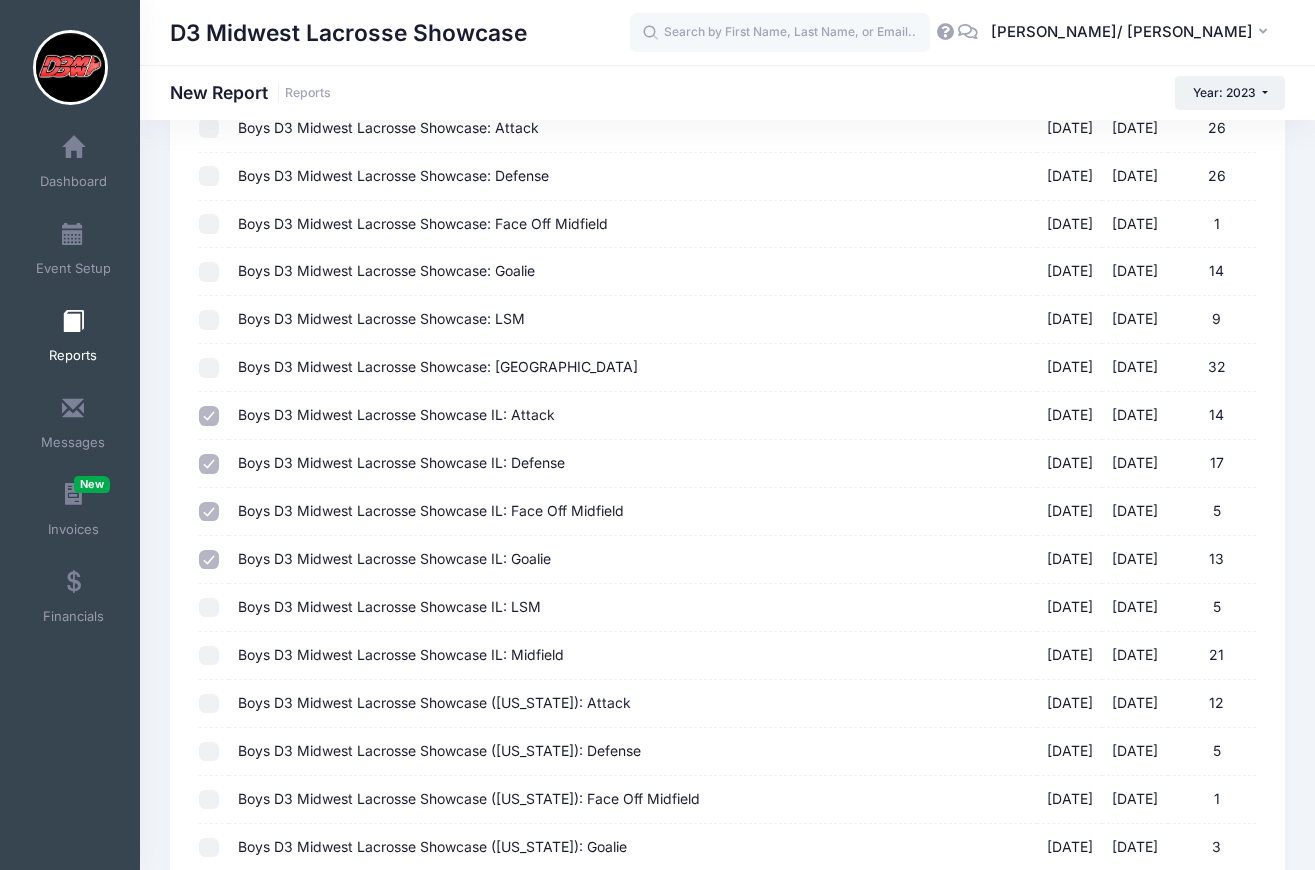 click on "Boys D3 Midwest Lacrosse Showcase IL: LSM [DATE] - [DATE]  5" at bounding box center [209, 608] 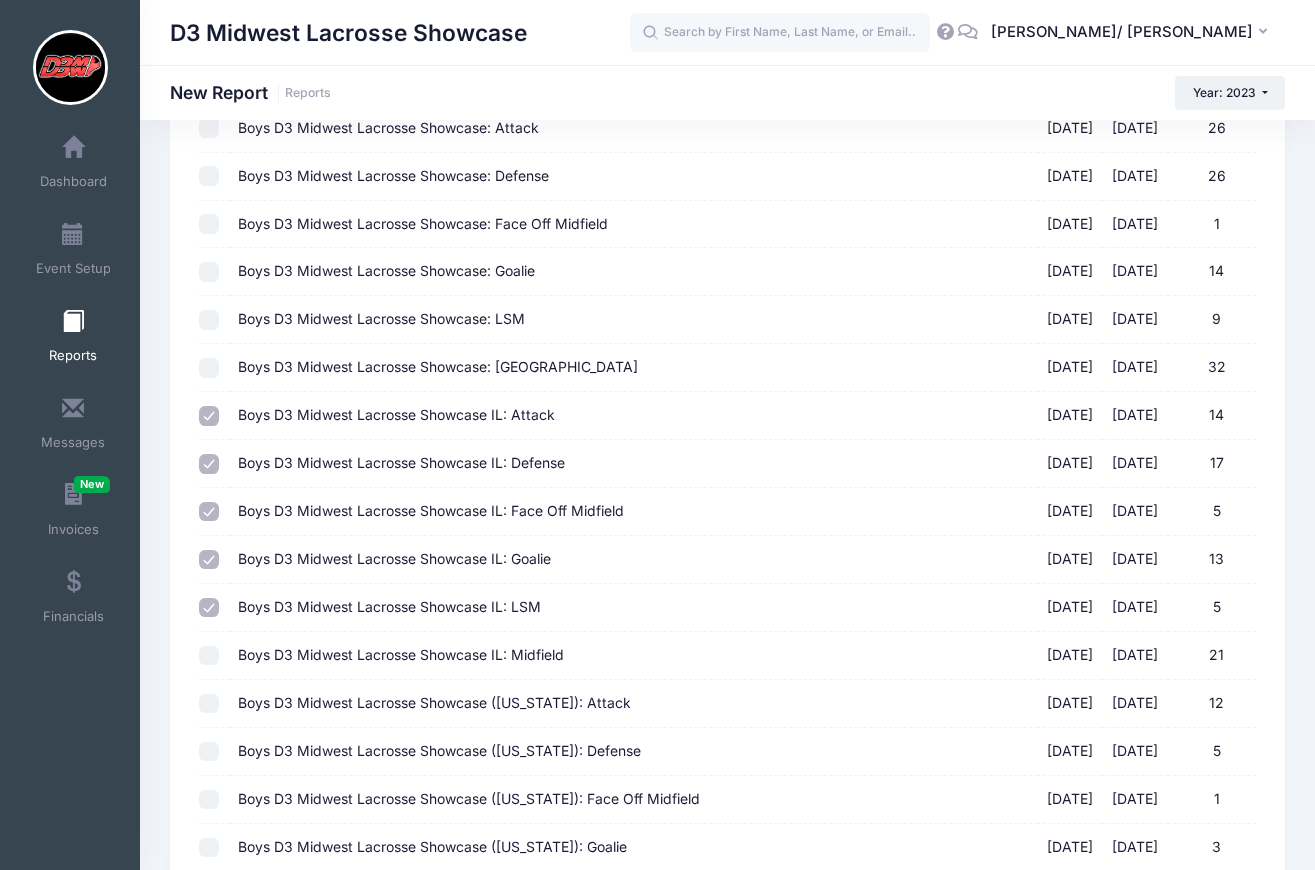 click at bounding box center (213, 656) 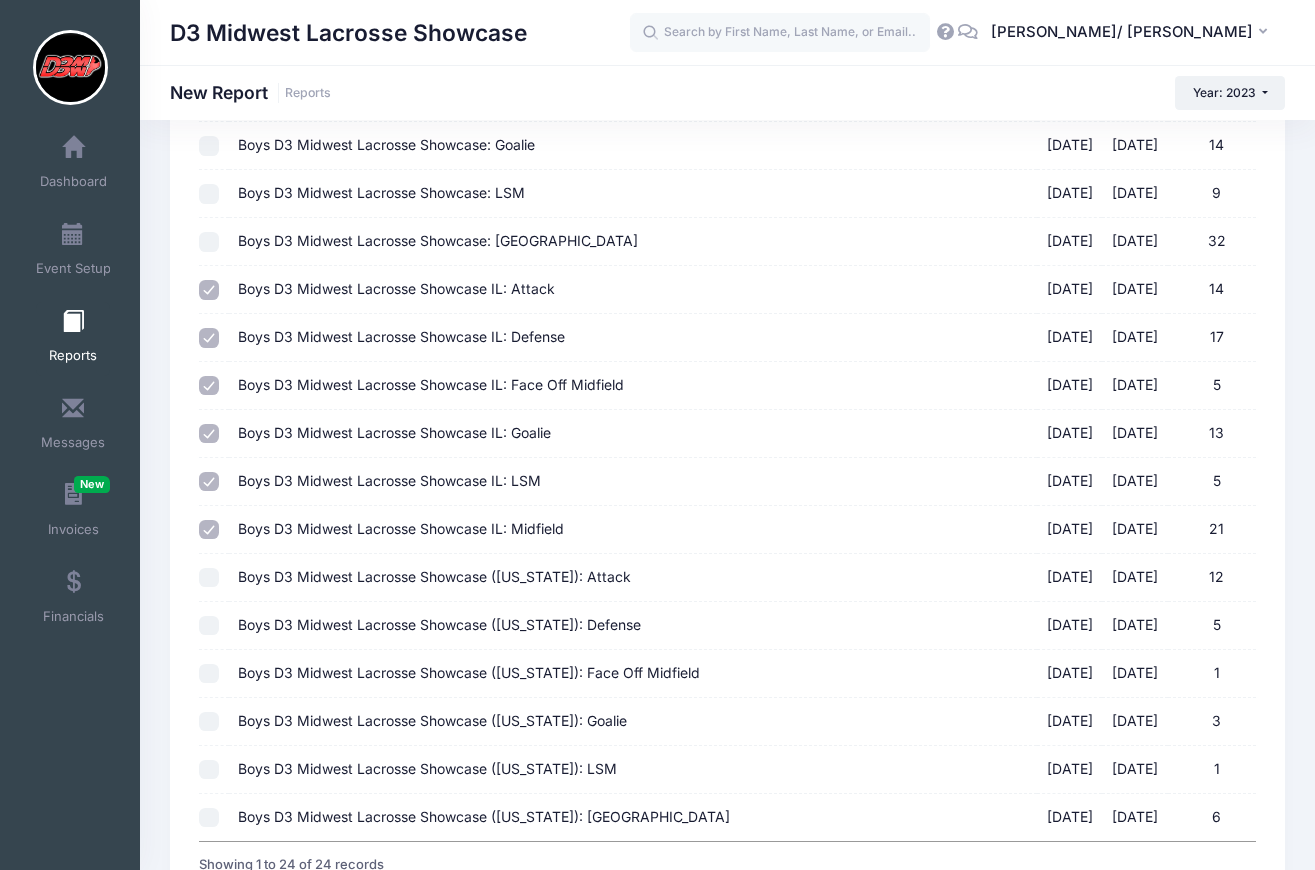 scroll, scrollTop: 777, scrollLeft: 0, axis: vertical 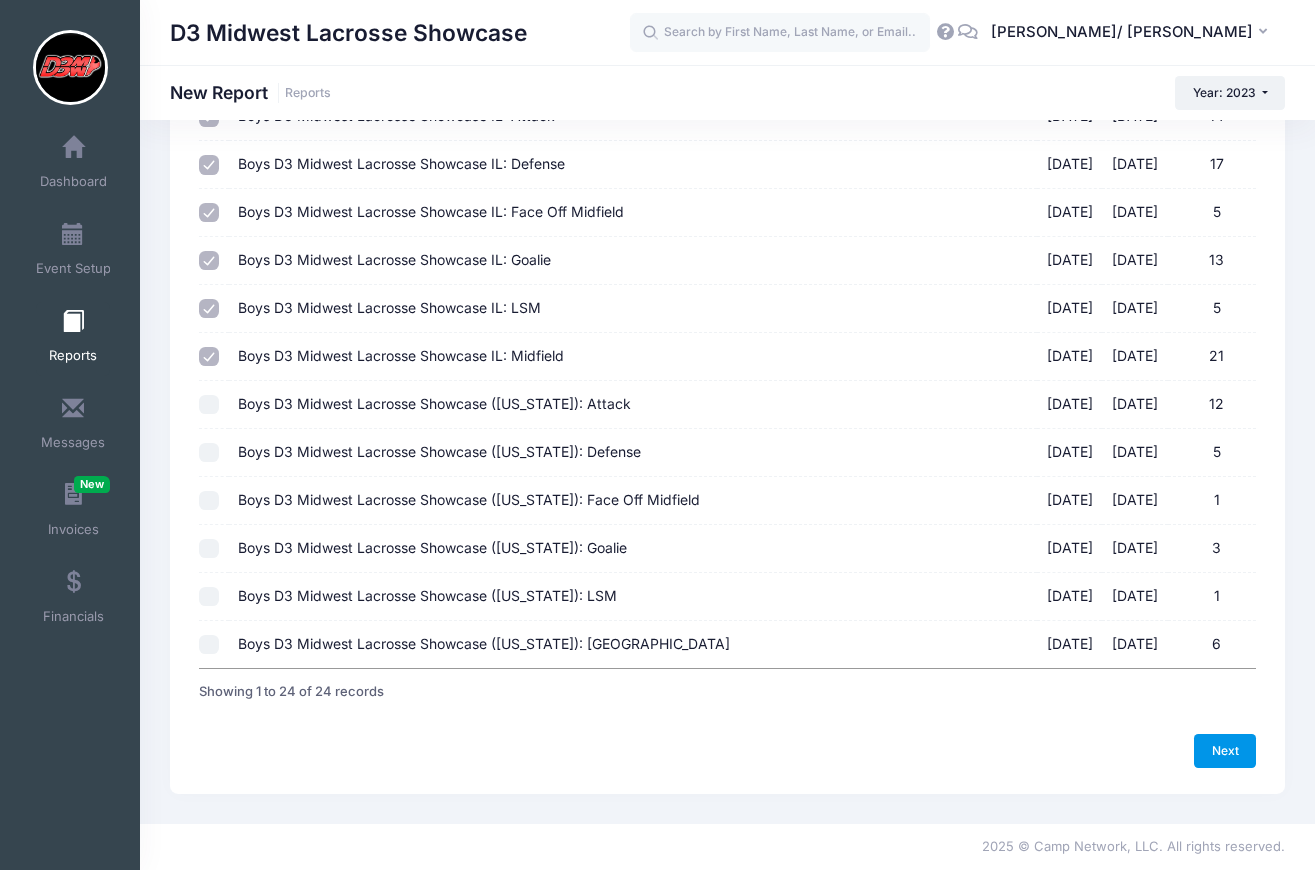 click on "Next" at bounding box center [1225, 751] 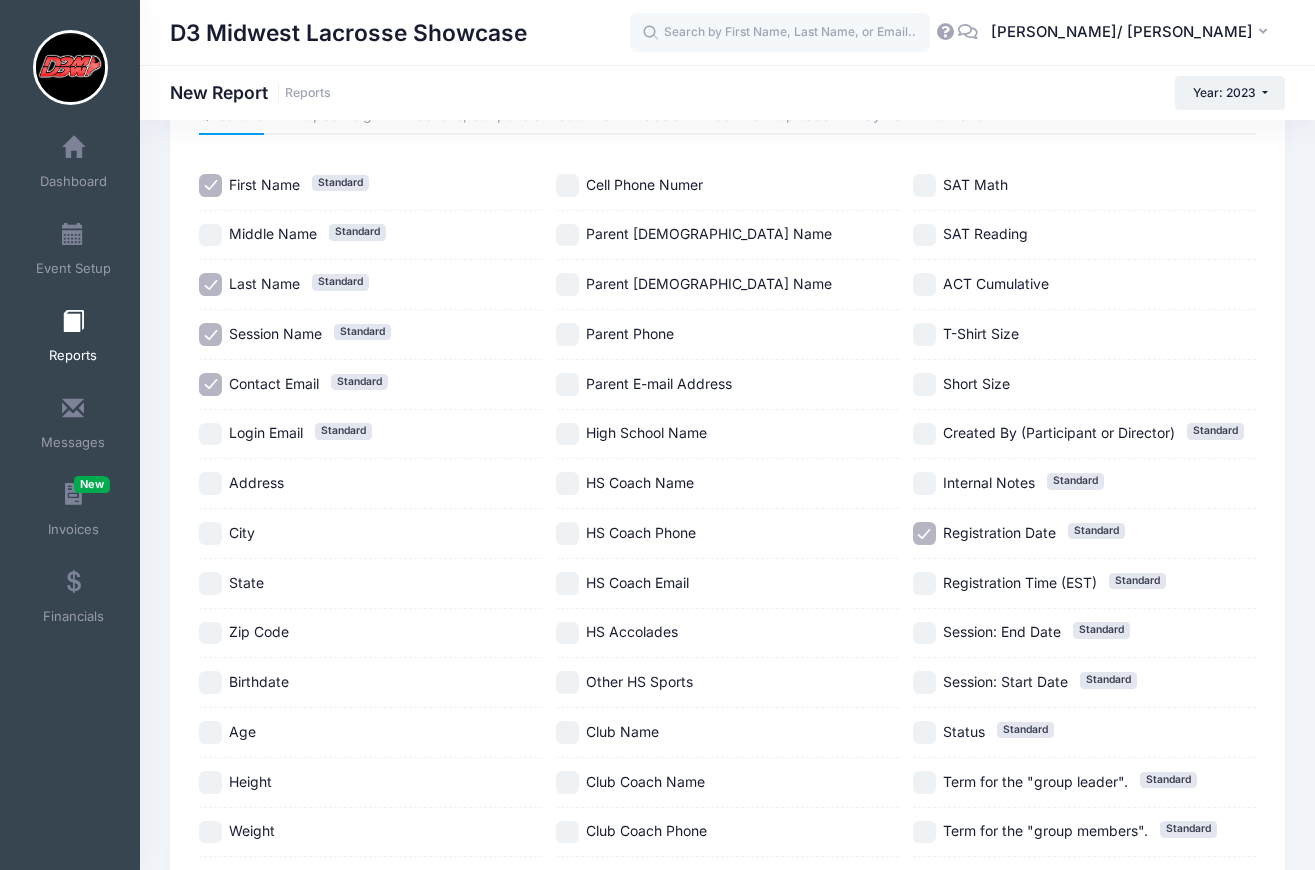 scroll, scrollTop: 127, scrollLeft: 0, axis: vertical 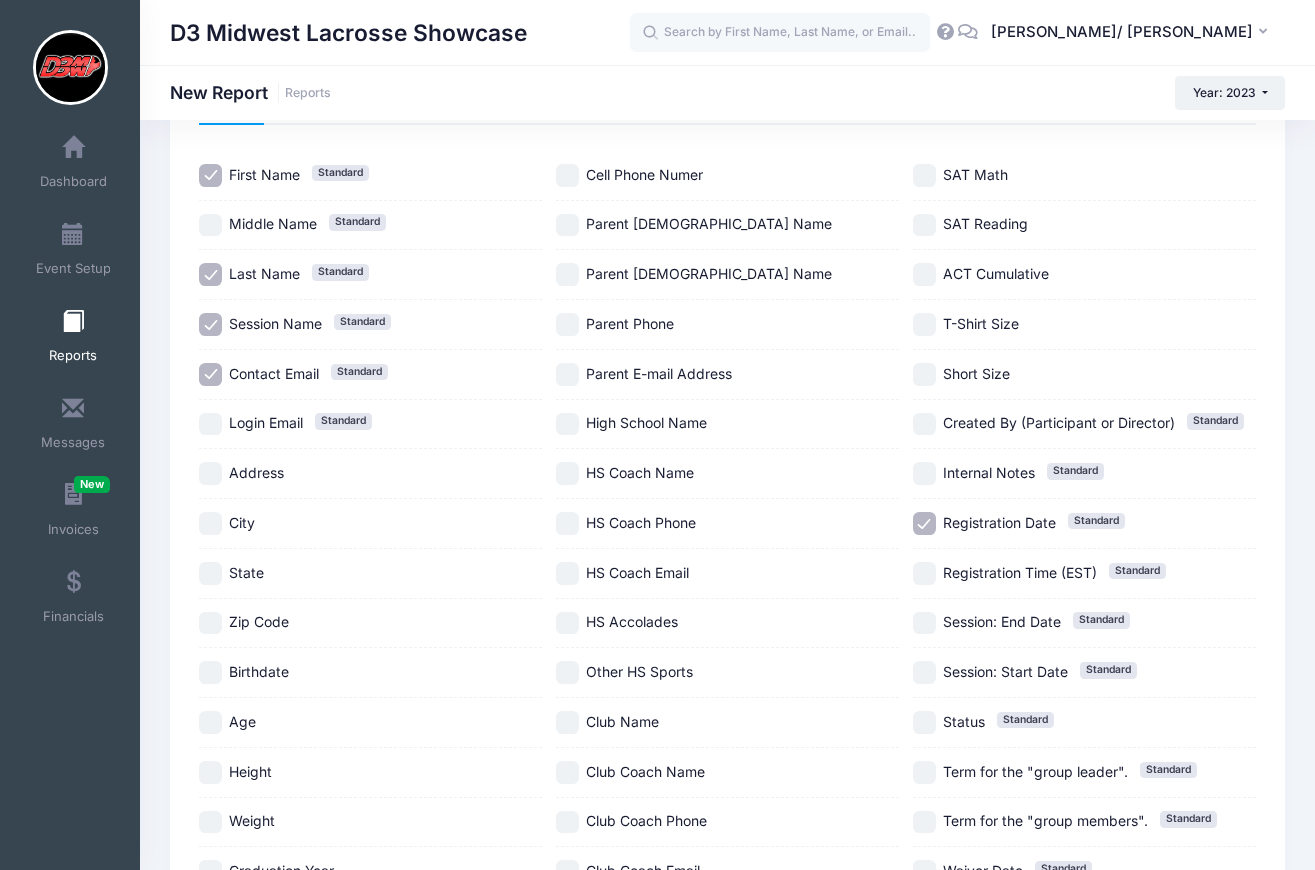 click on "Address" at bounding box center (210, 473) 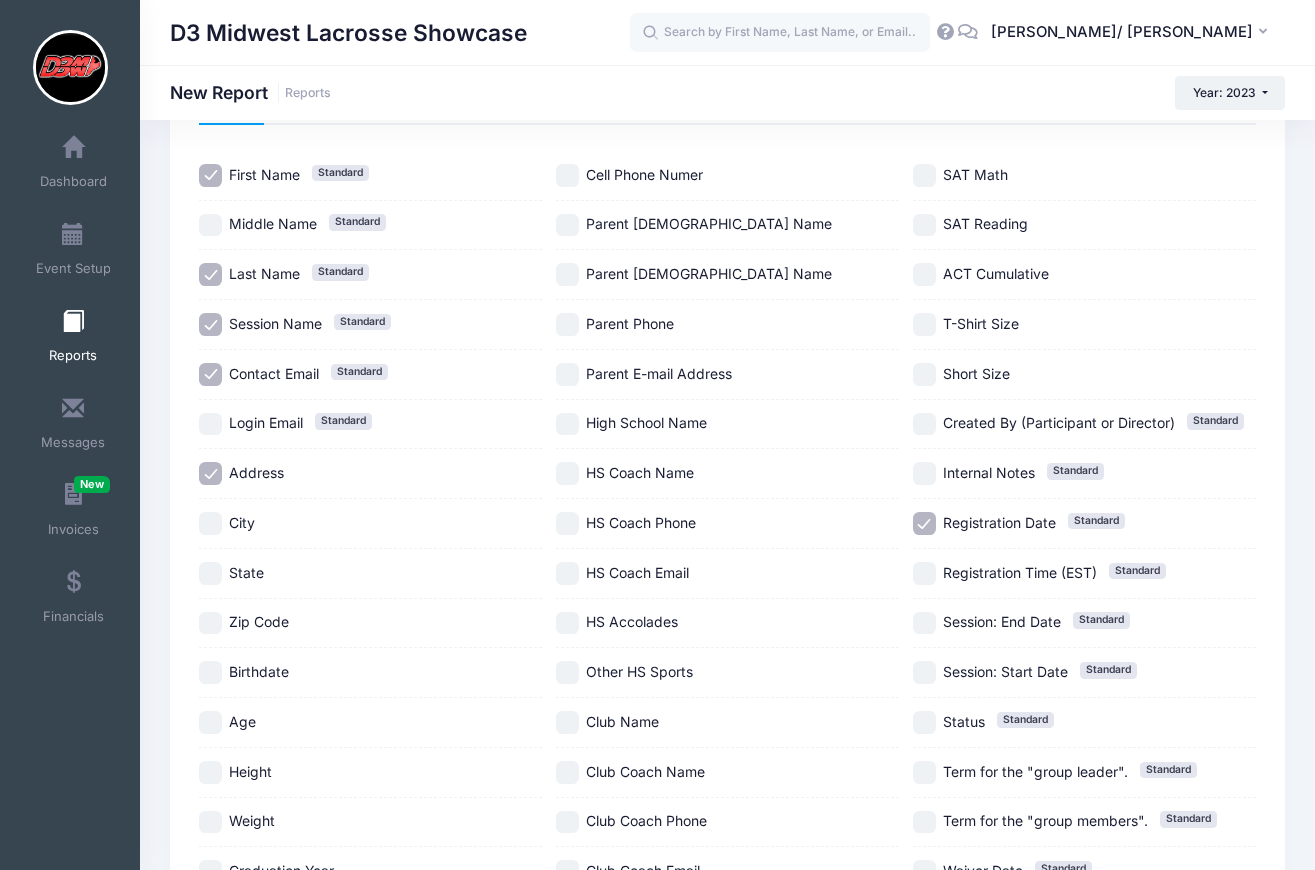 click on "City" at bounding box center (370, 524) 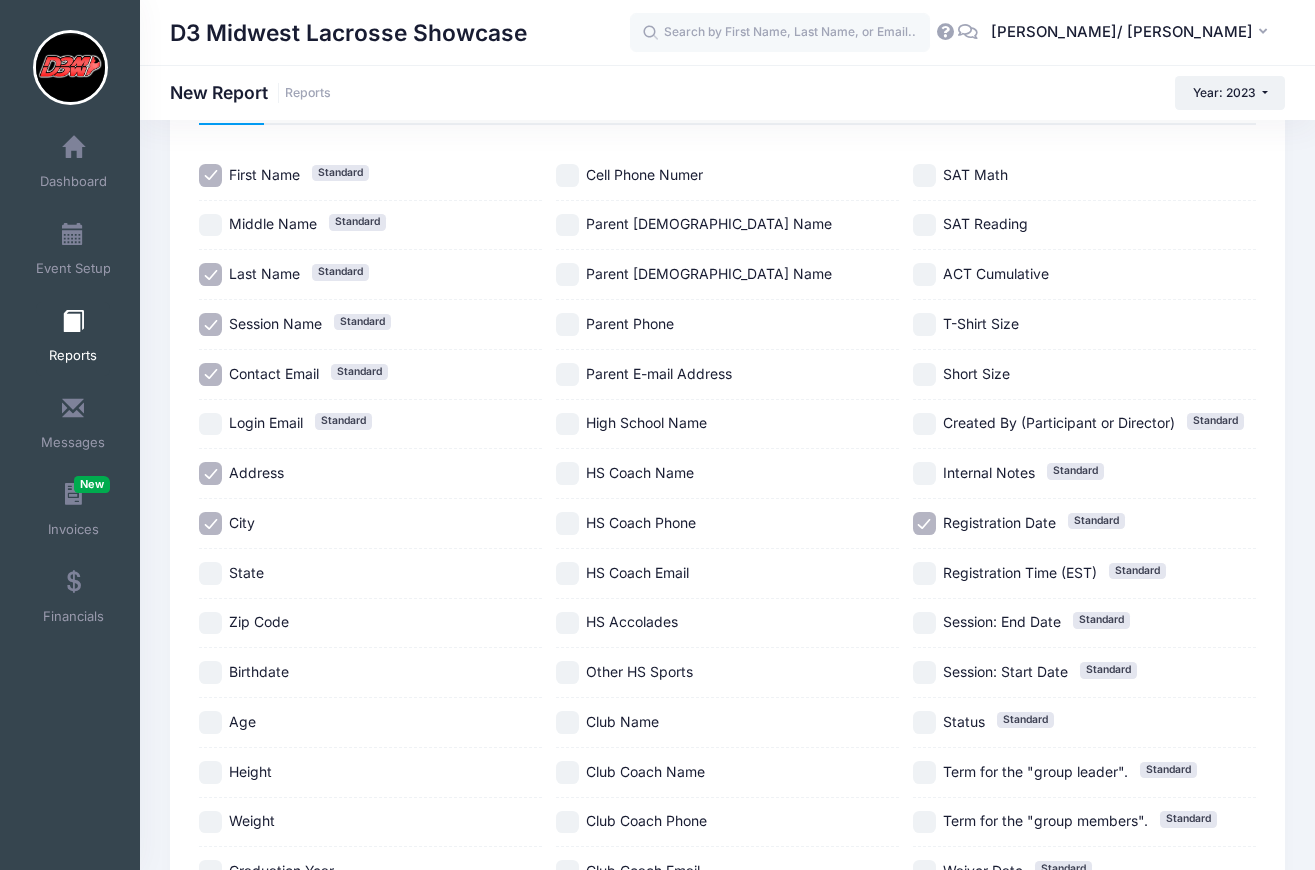 click on "State" at bounding box center [370, 574] 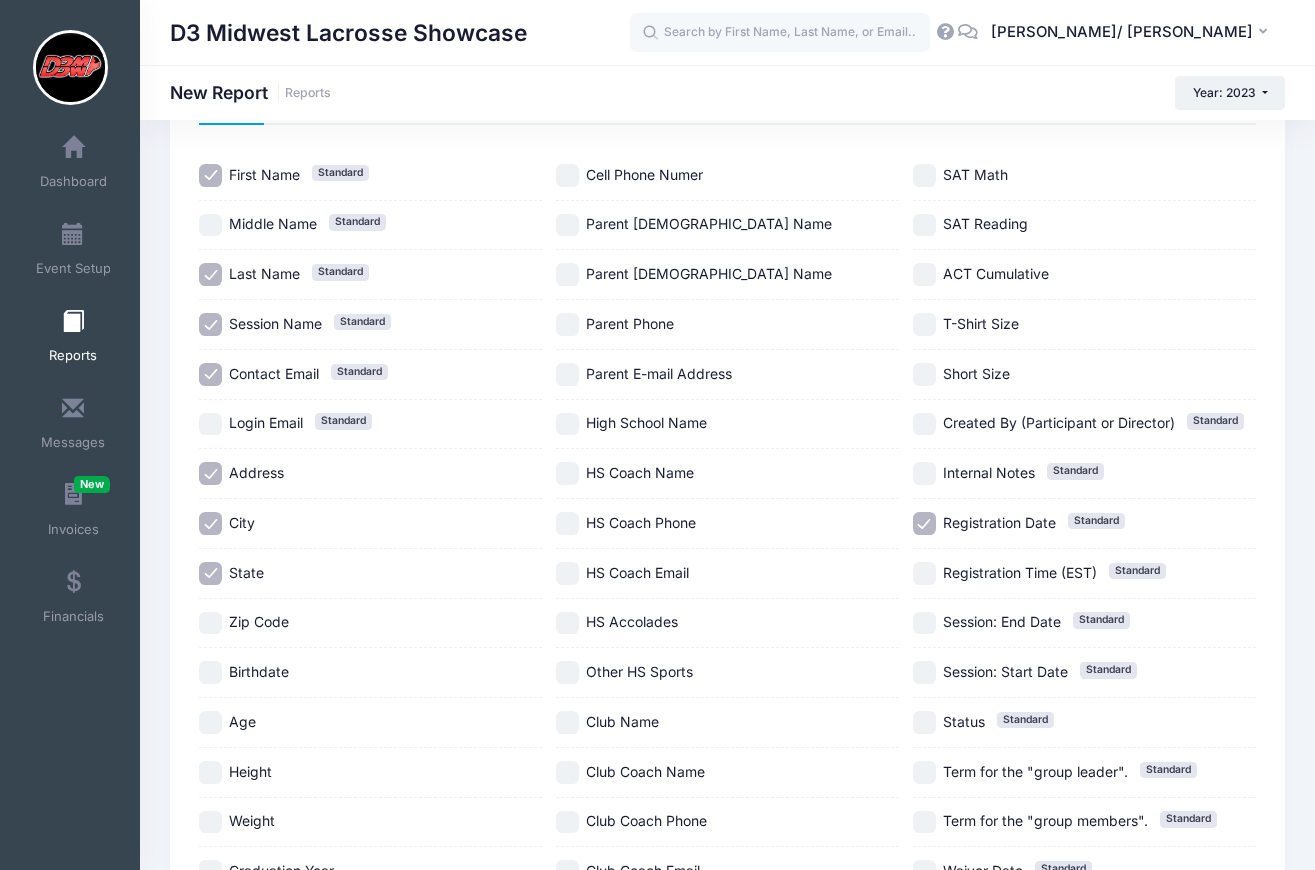 click on "Zip Code" at bounding box center (370, 624) 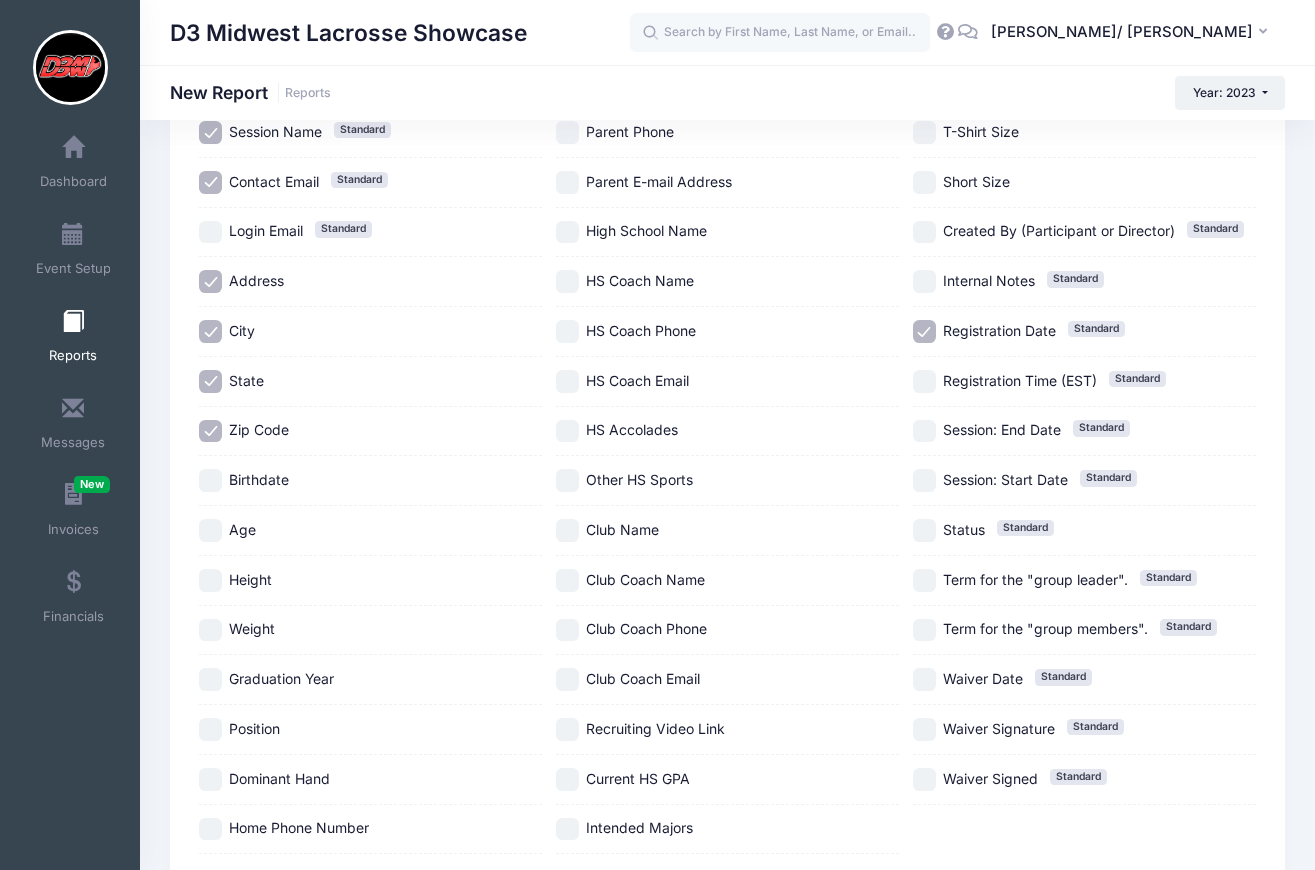 scroll, scrollTop: 337, scrollLeft: 0, axis: vertical 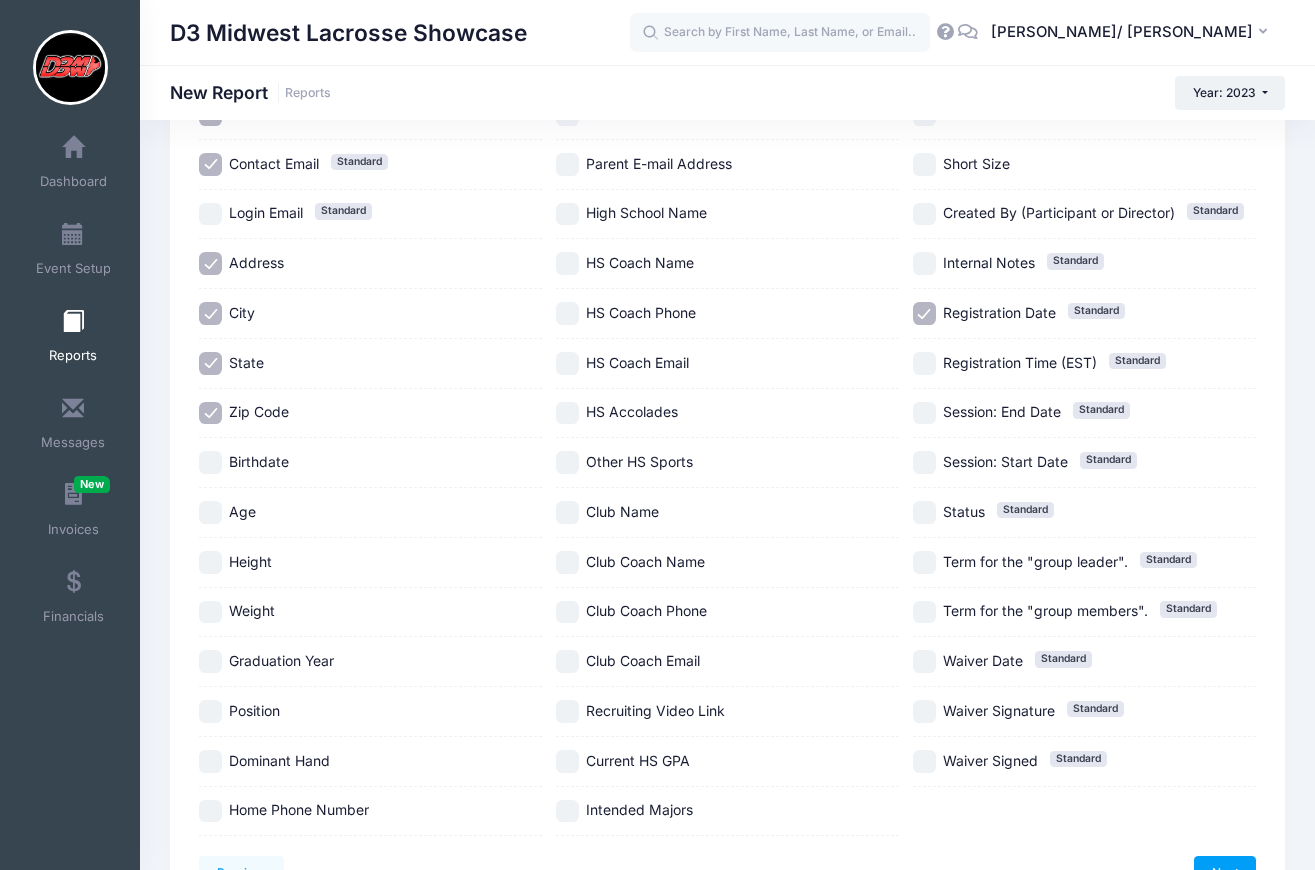 click on "Graduation Year" at bounding box center (370, 662) 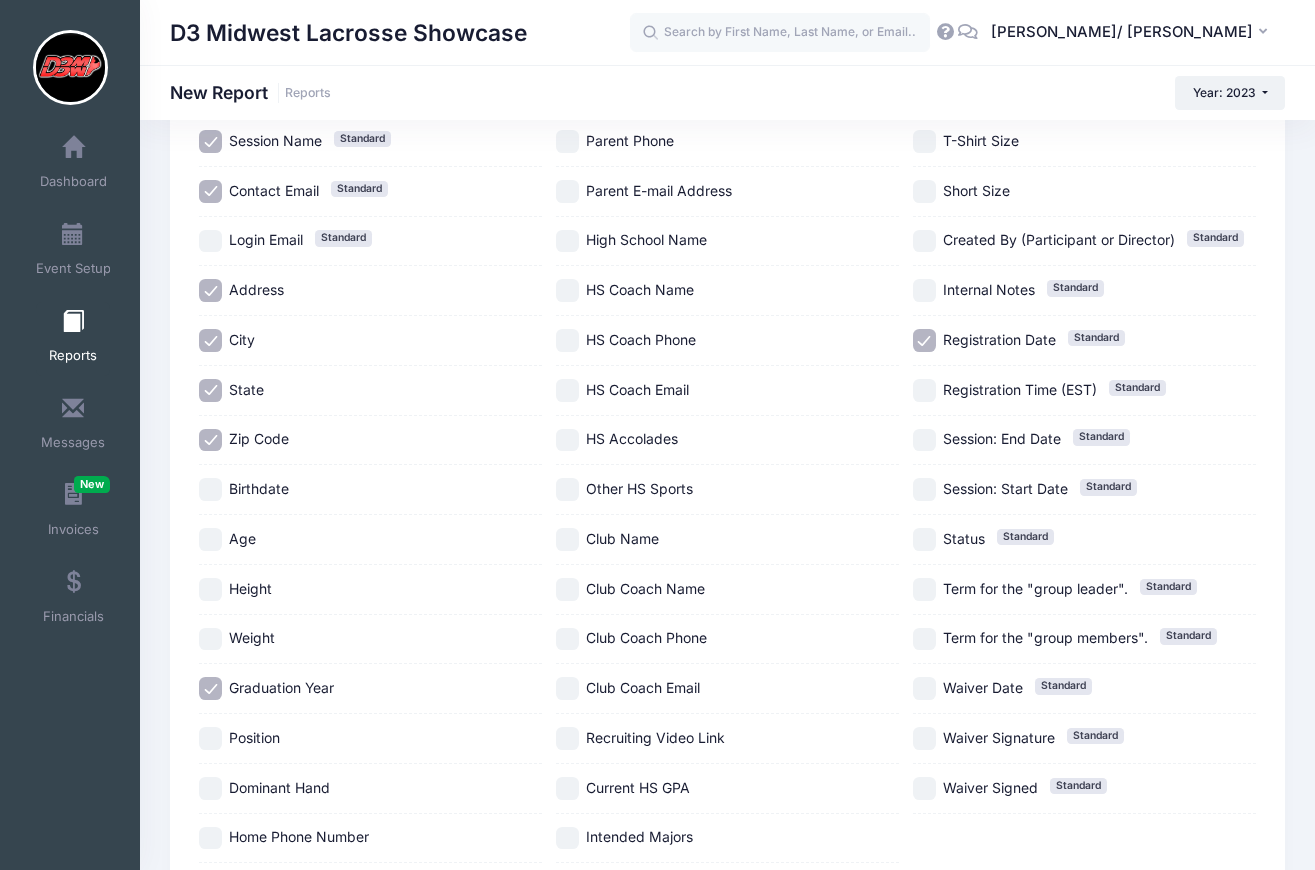 scroll, scrollTop: 271, scrollLeft: 0, axis: vertical 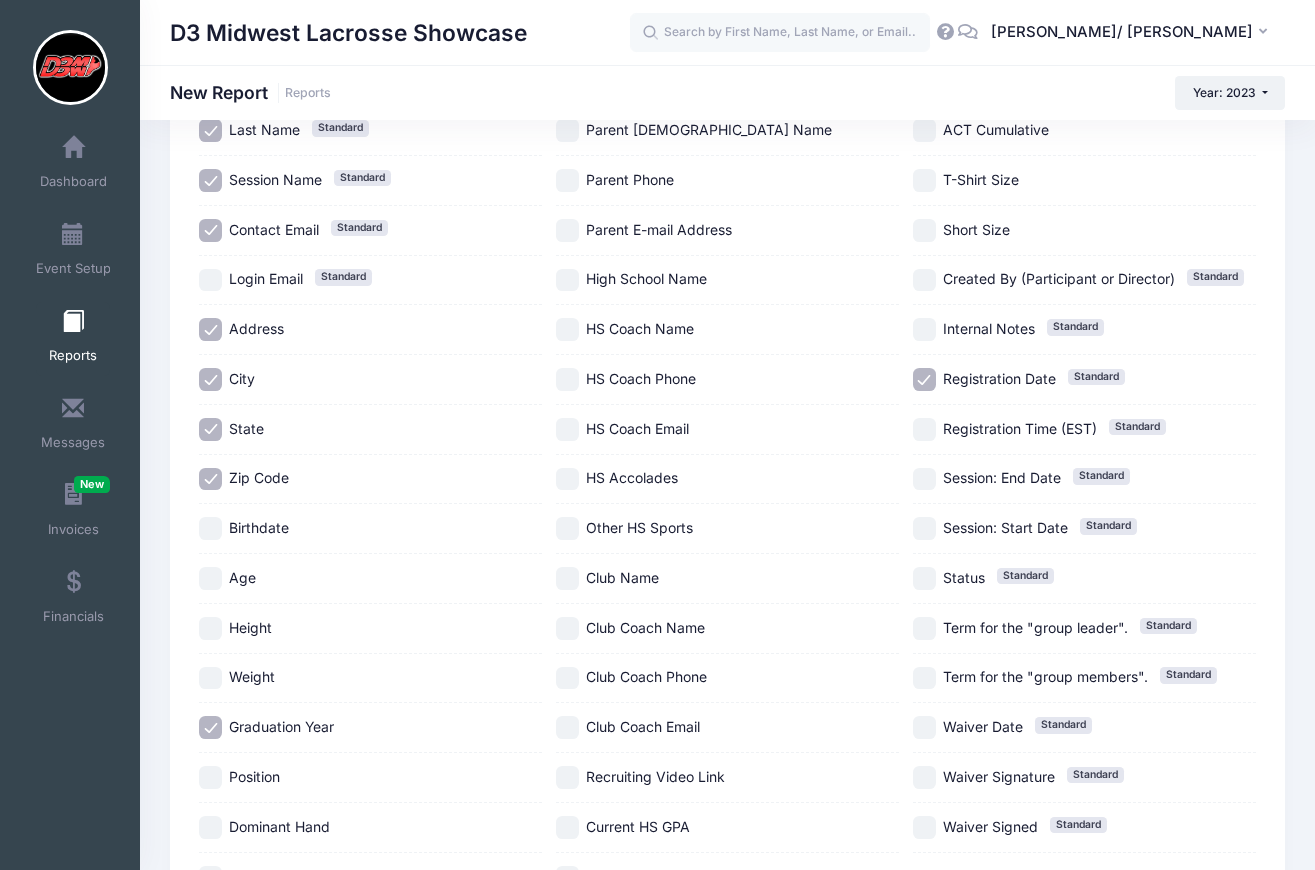 click on "High School Name" at bounding box center [646, 279] 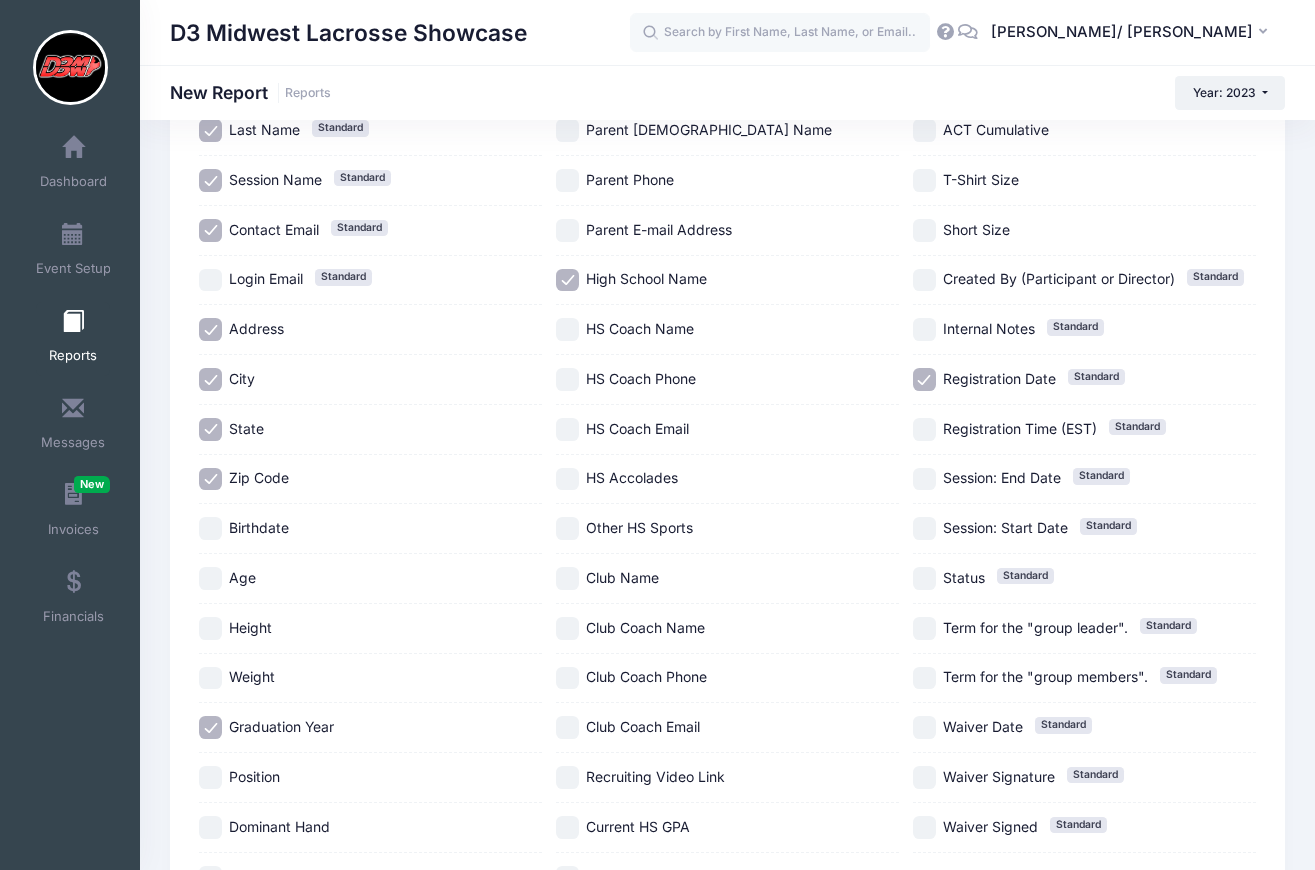 click on "HS Coach Name" at bounding box center (567, 329) 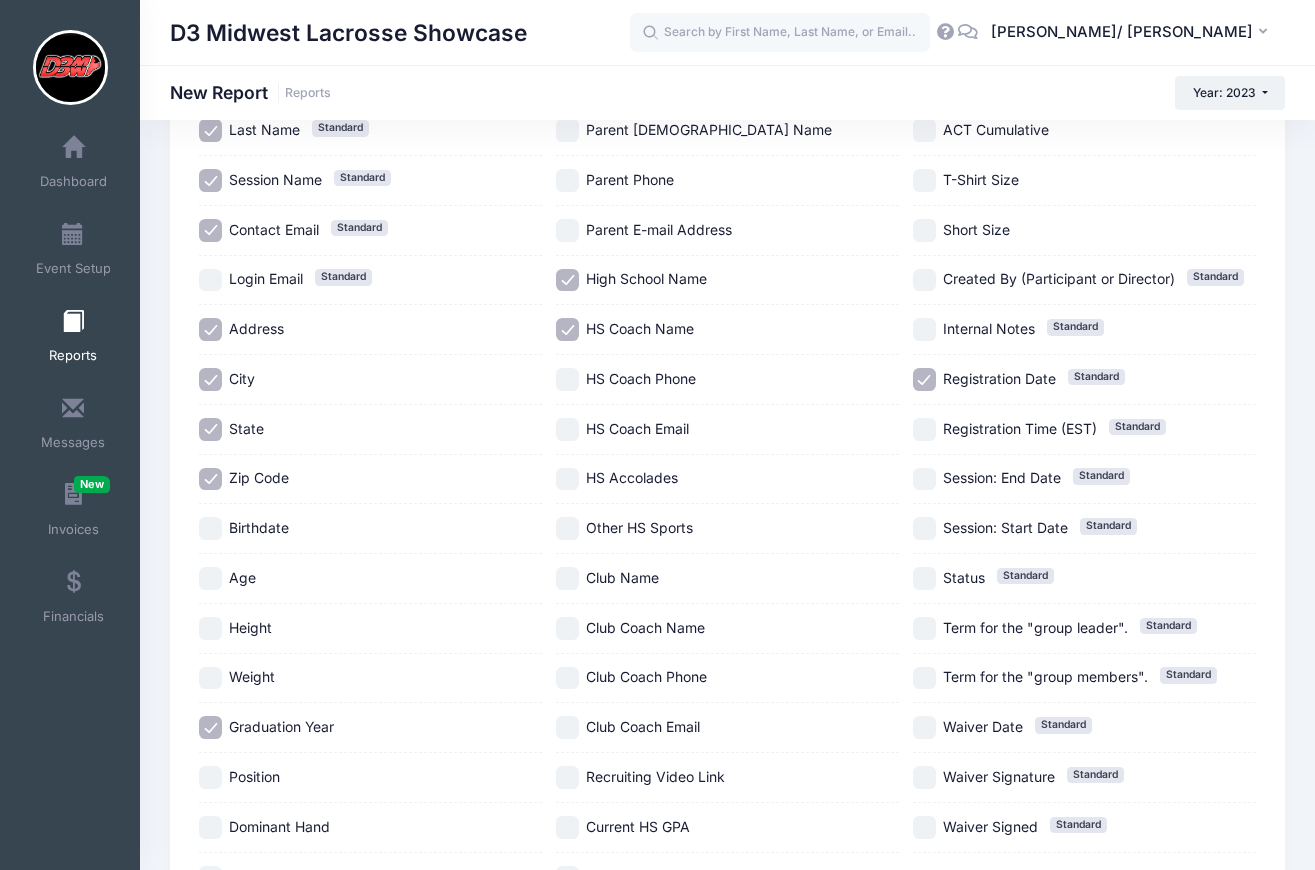 click on "HS Coach Phone" at bounding box center [567, 379] 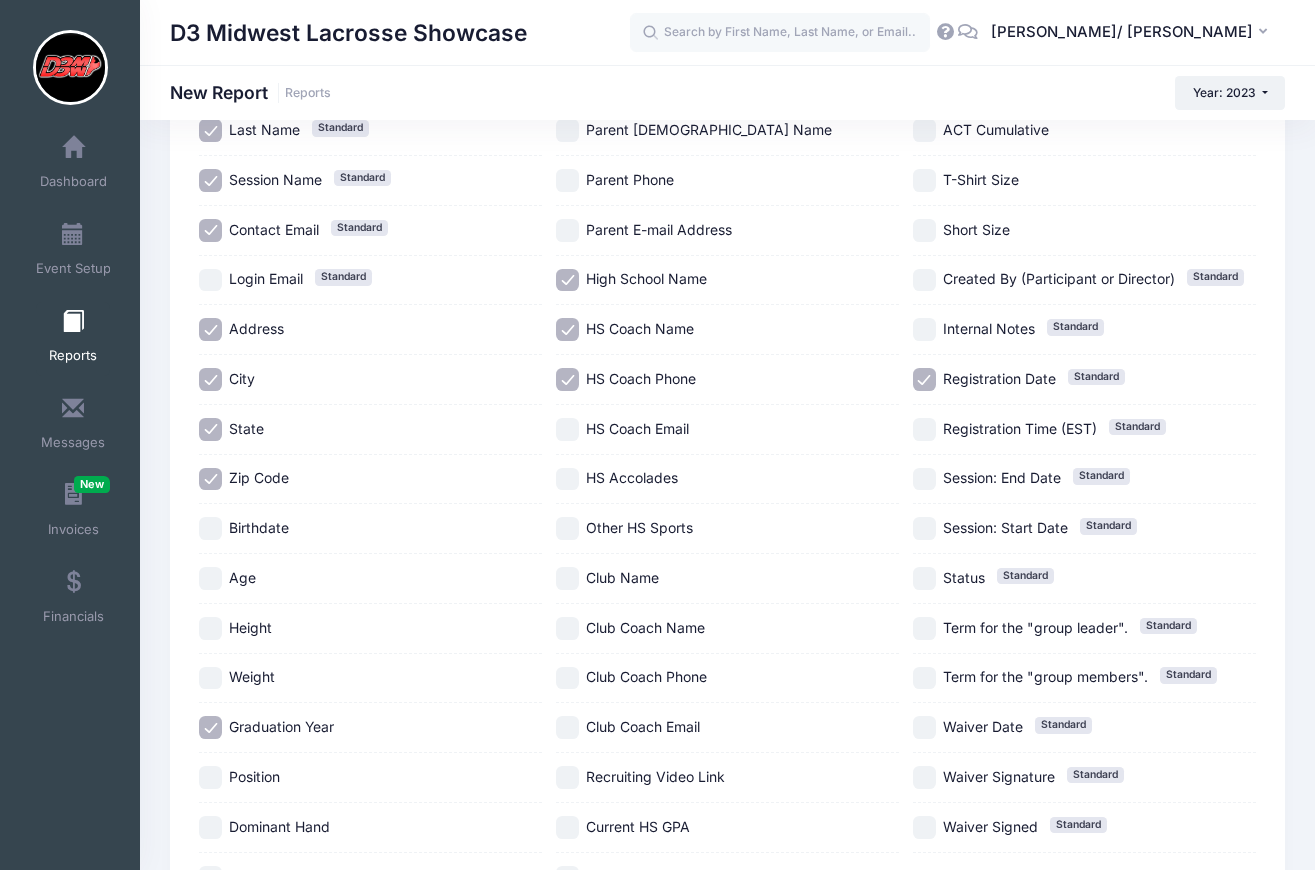 click on "HS Coach Email" at bounding box center (567, 429) 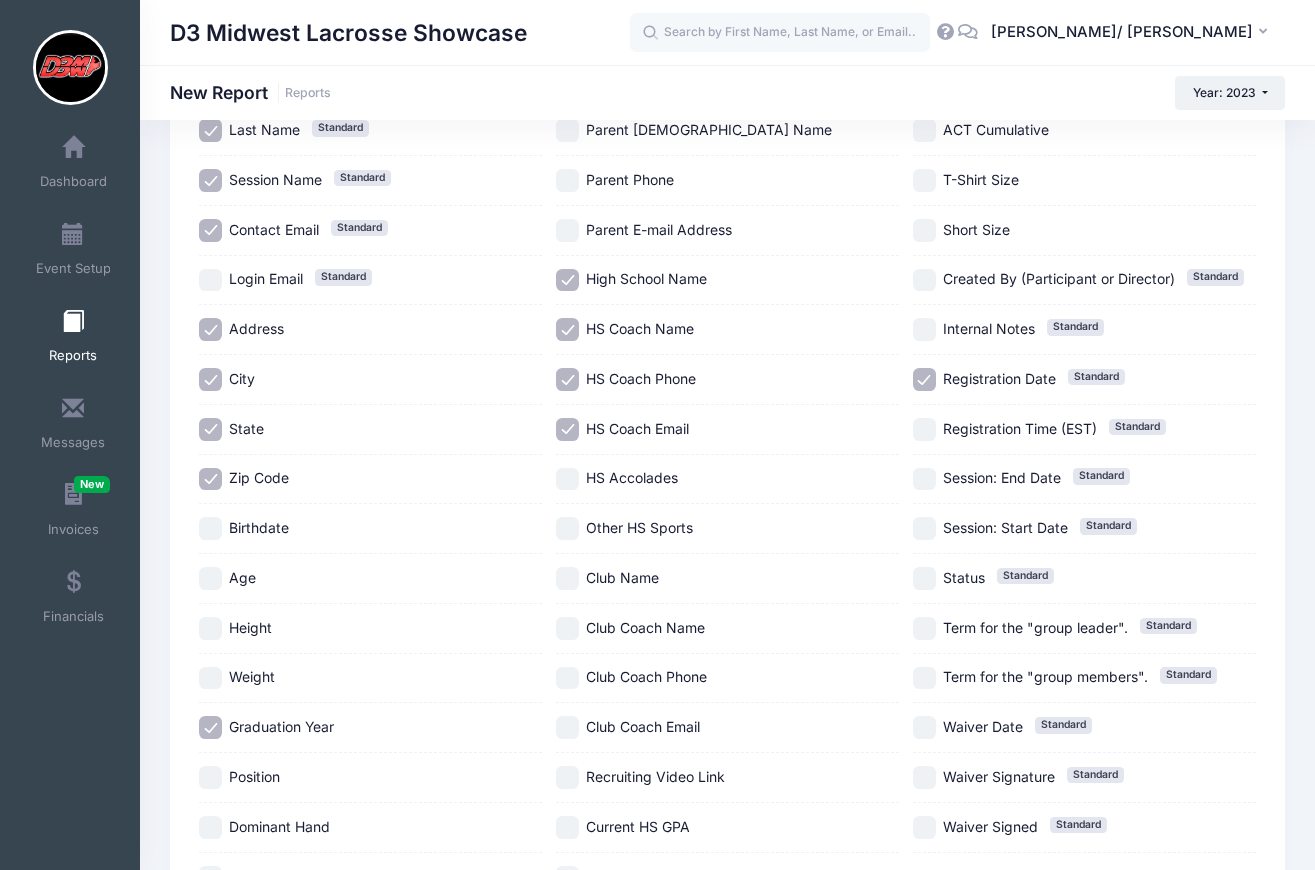 click on "HS Accolades" at bounding box center (567, 479) 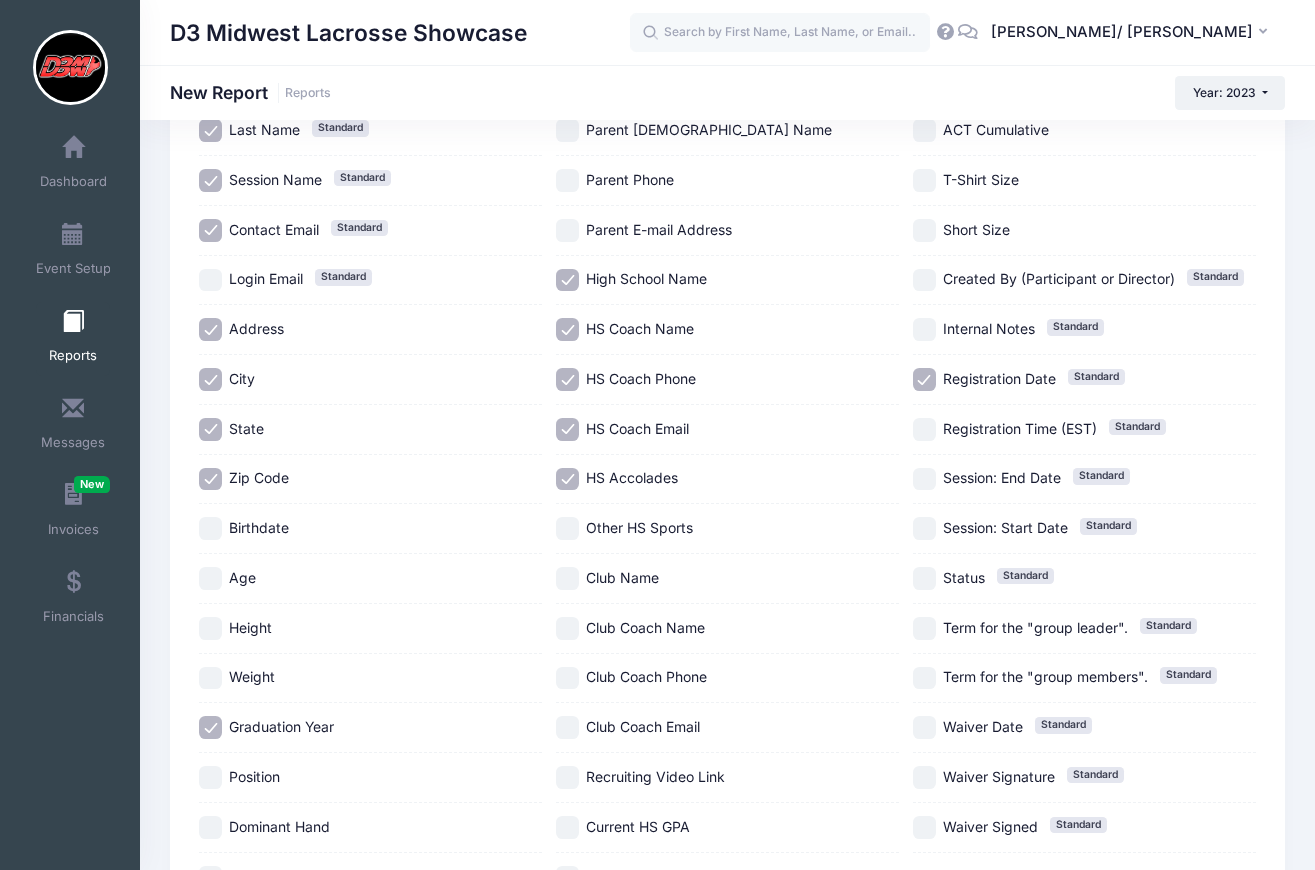 click on "HS Accolades" at bounding box center (727, 480) 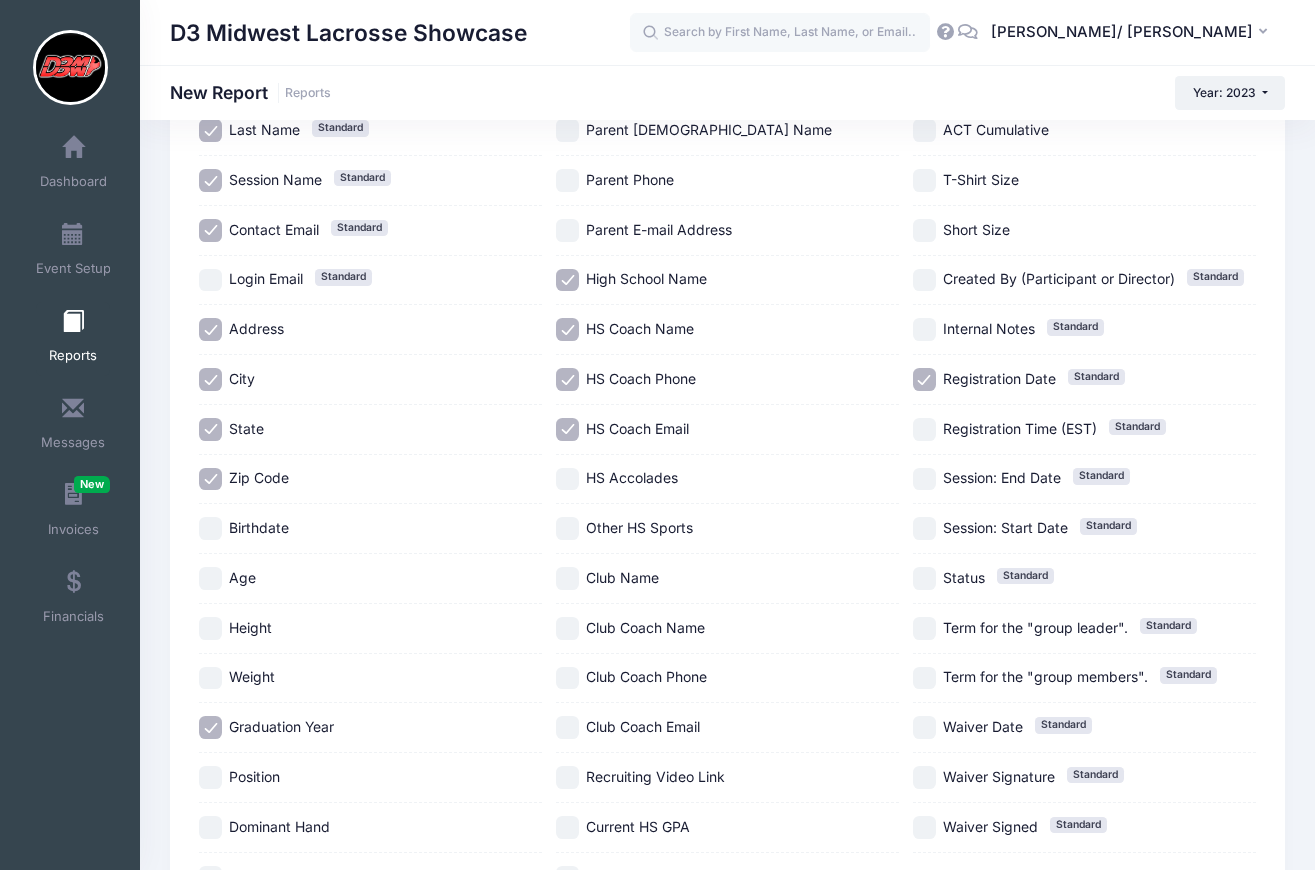click on "Club Name" at bounding box center (567, 578) 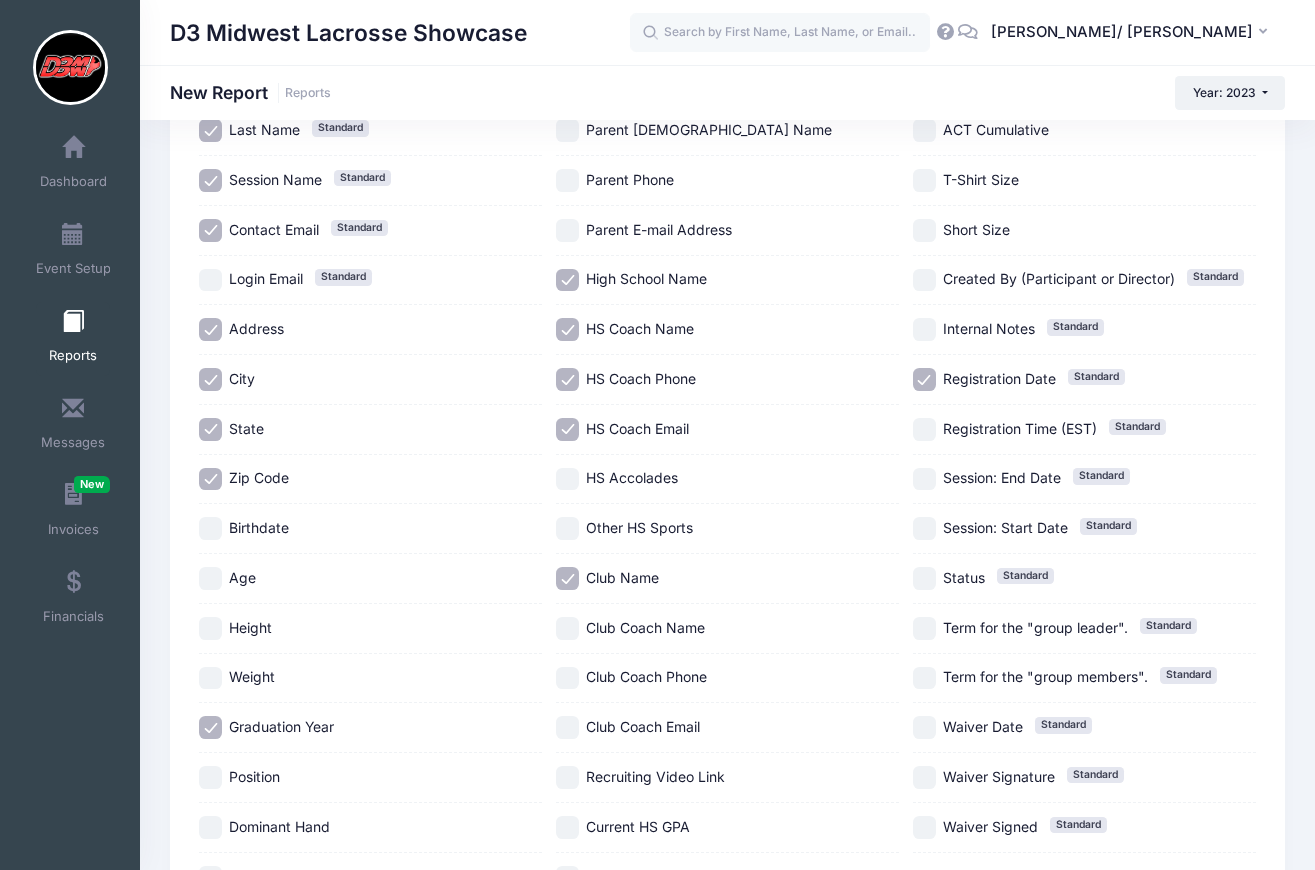 click on "Club Coach Name" at bounding box center (727, 629) 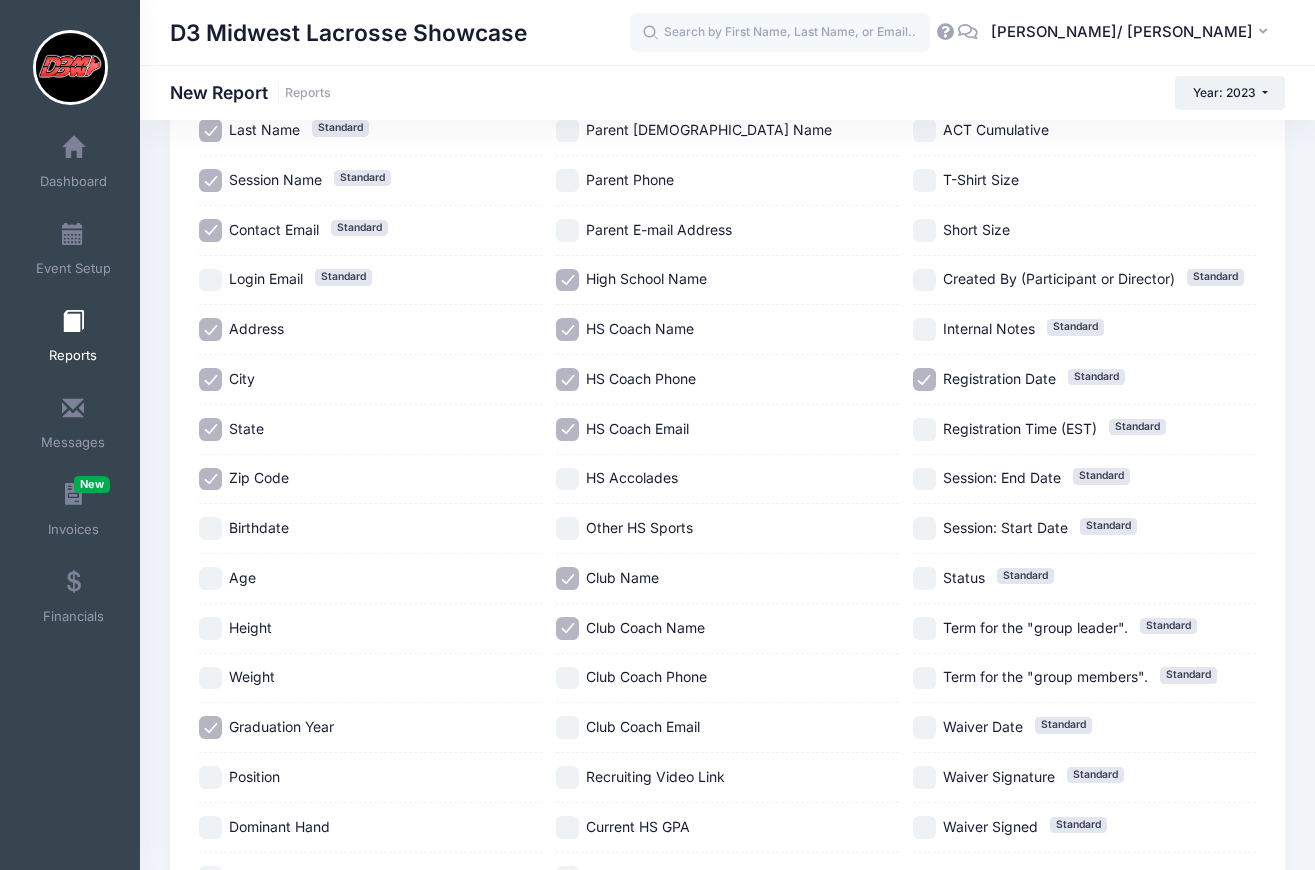 click on "Club Coach Phone" at bounding box center (727, 679) 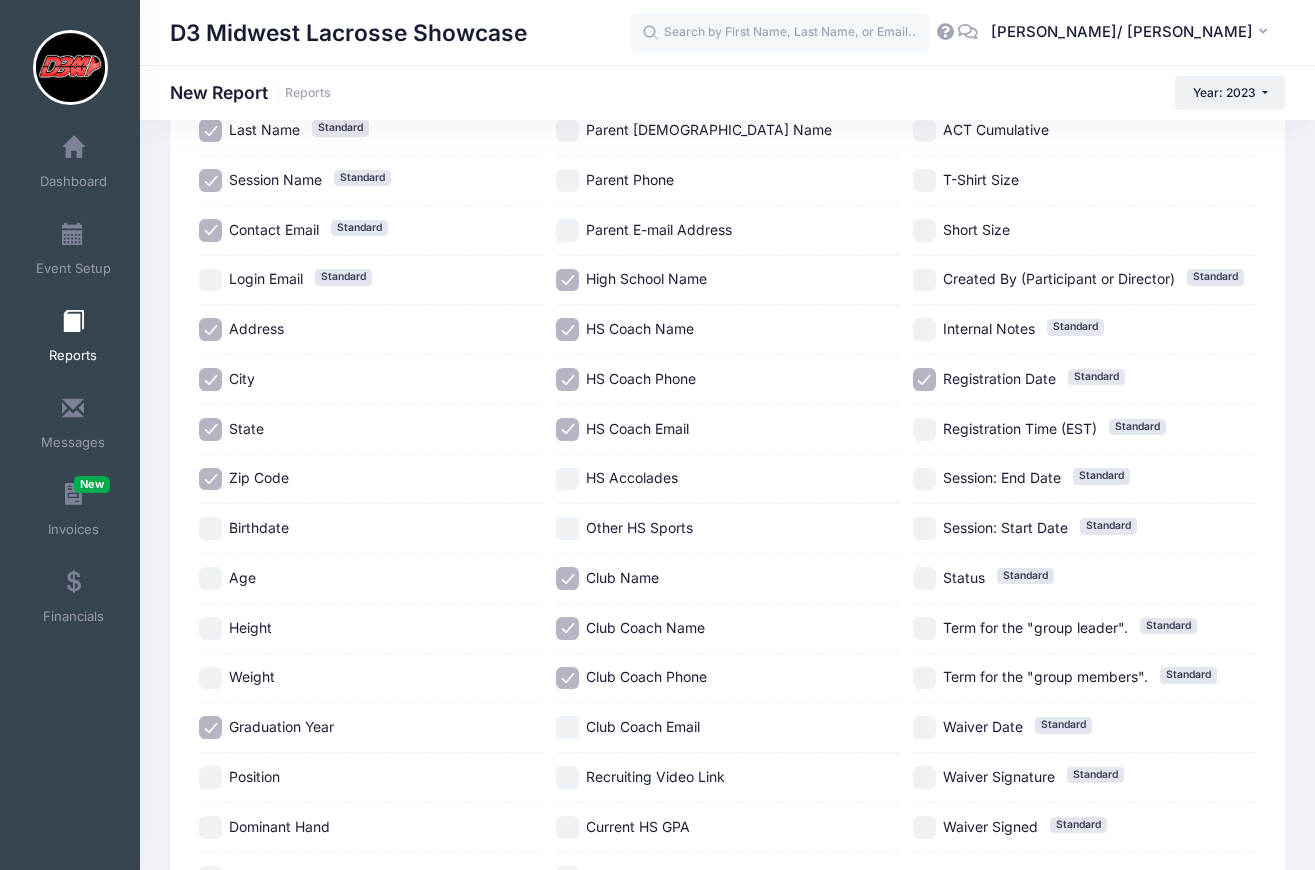 click on "Club Coach Email" at bounding box center (567, 727) 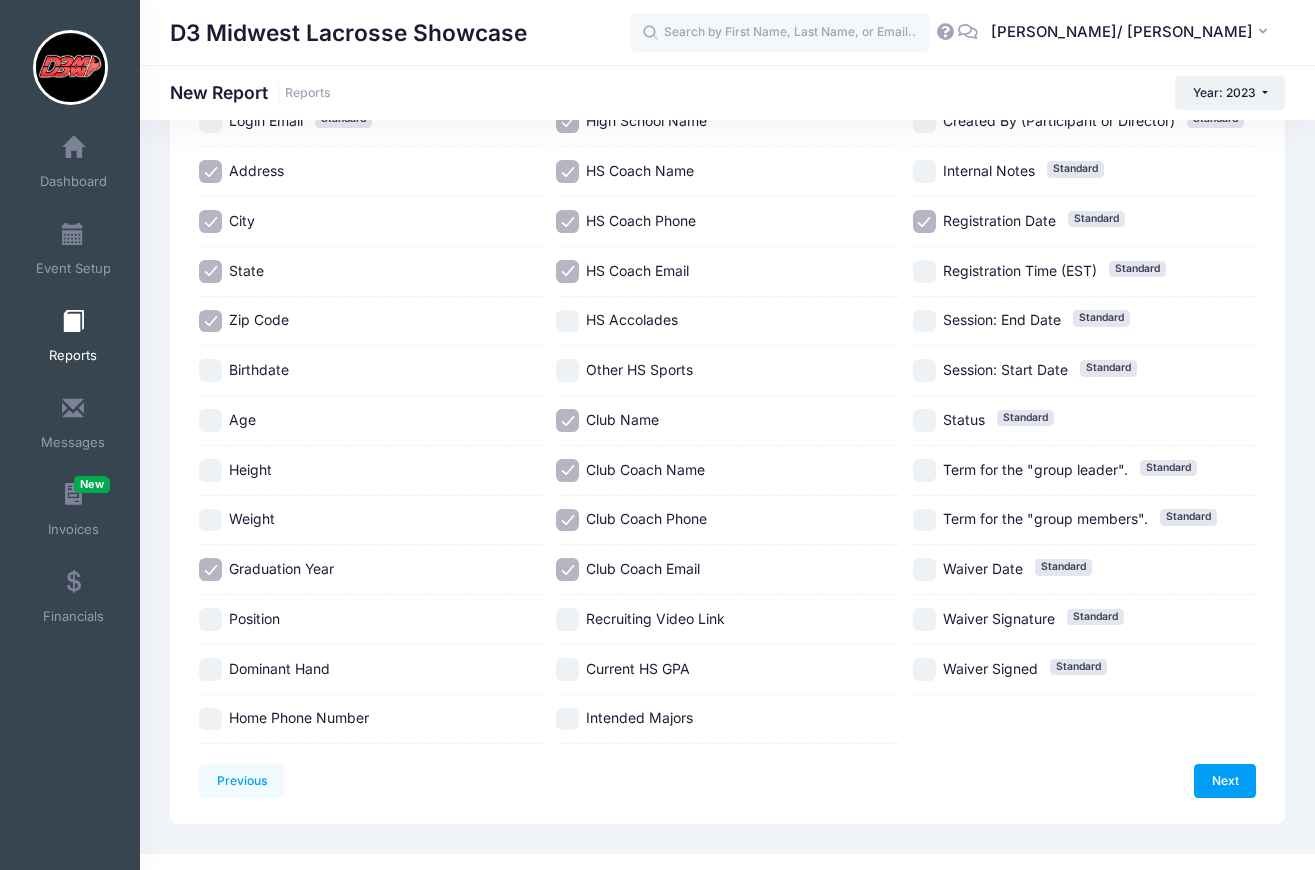 scroll, scrollTop: 458, scrollLeft: 0, axis: vertical 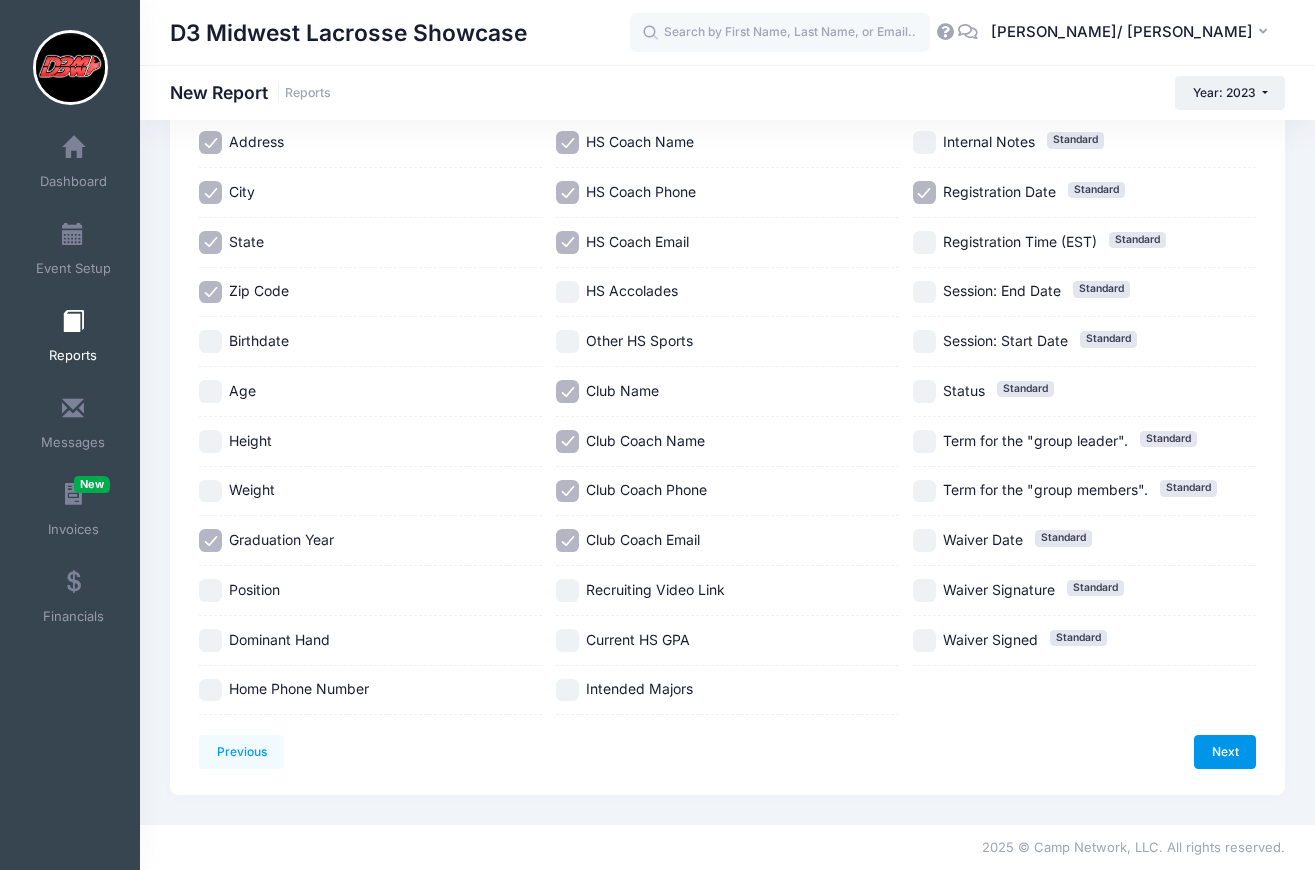 click on "Next" at bounding box center (1225, 752) 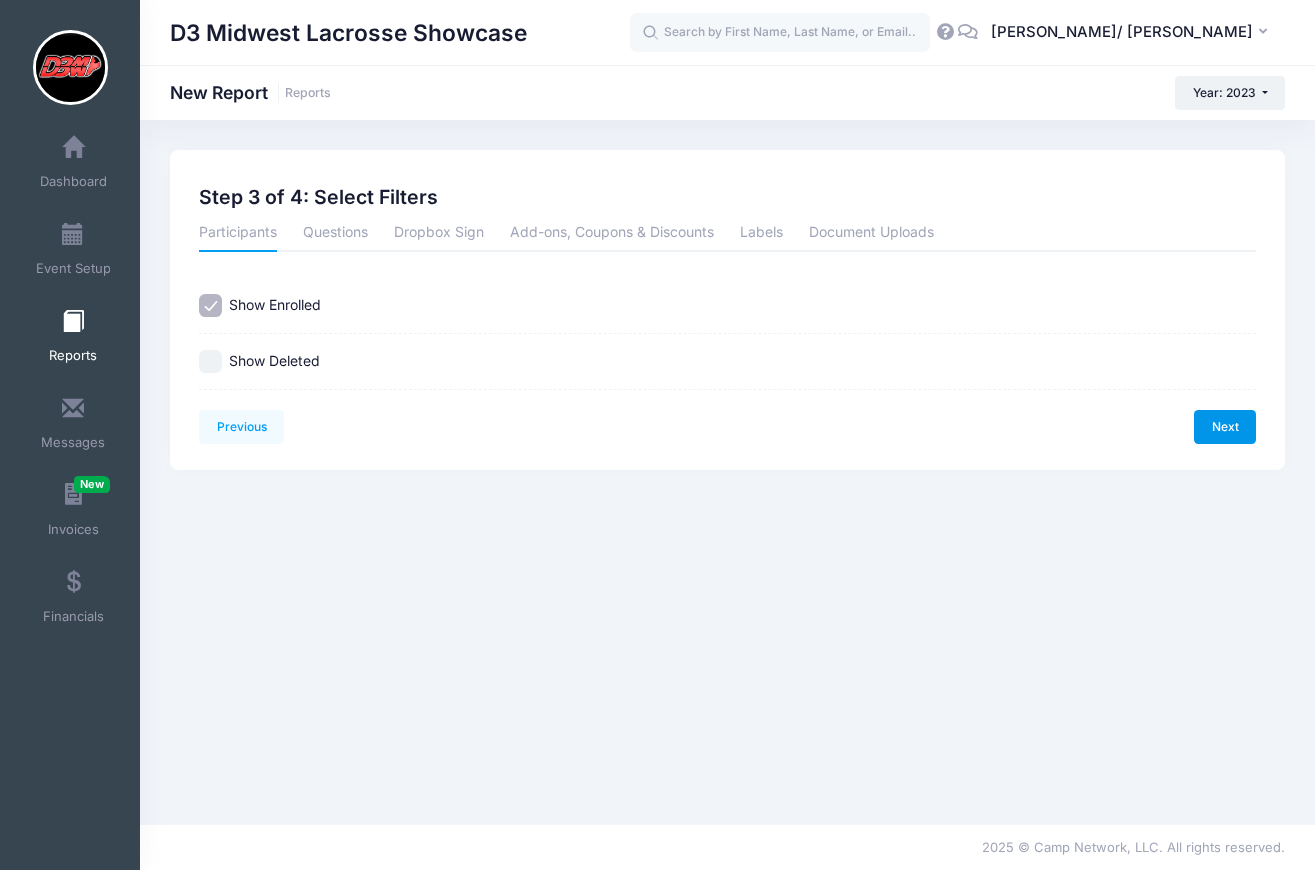 click on "Next" at bounding box center [1225, 427] 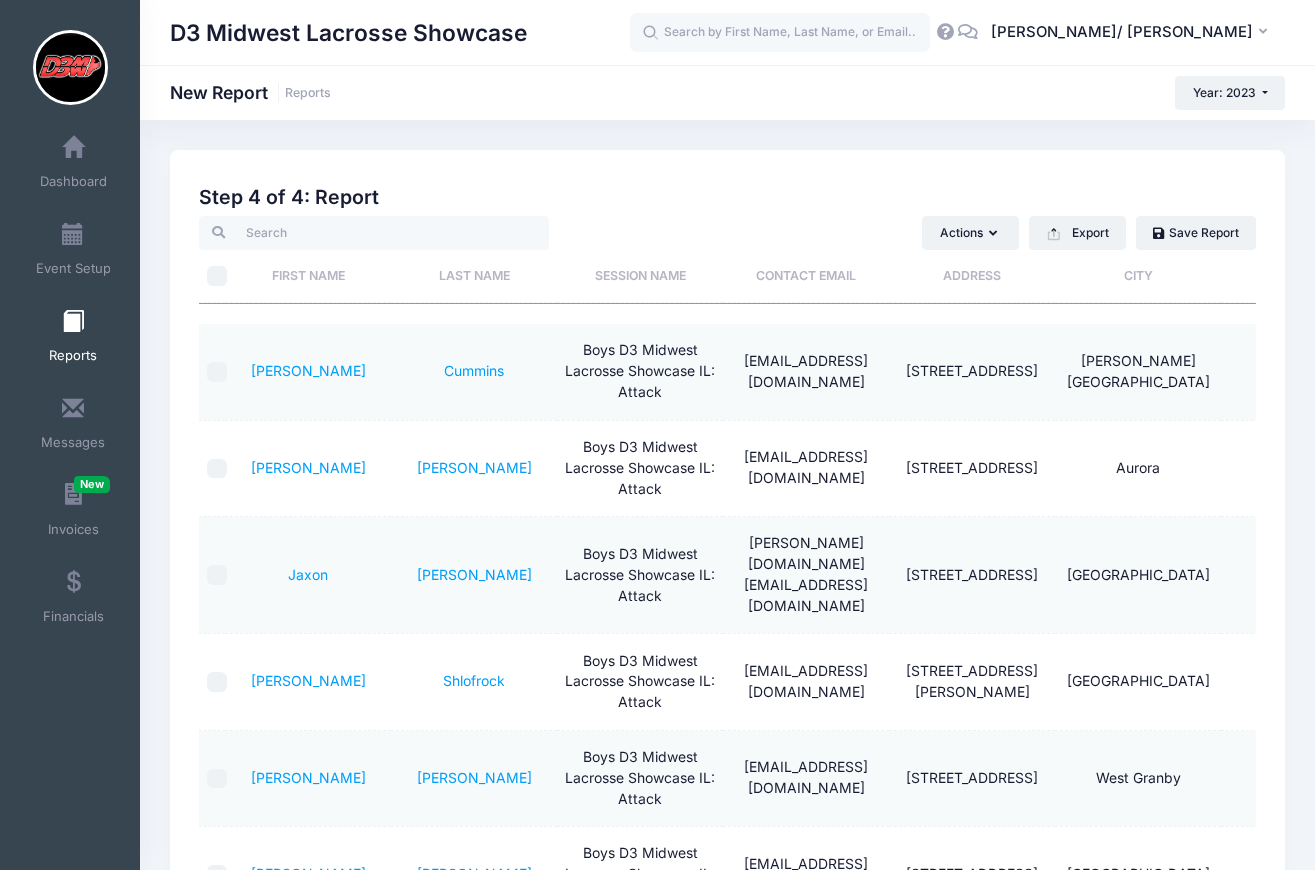 click at bounding box center (217, 276) 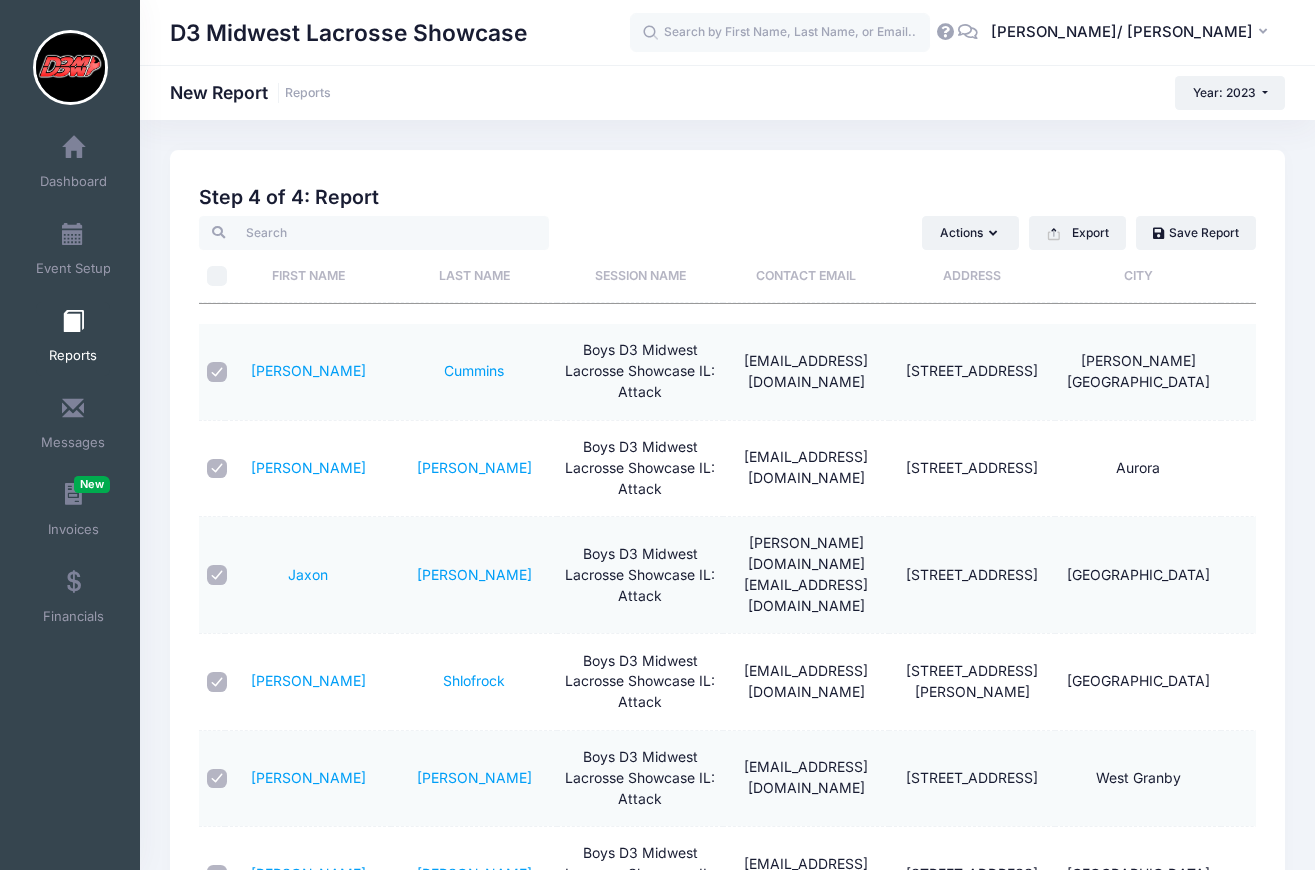 checkbox on "true" 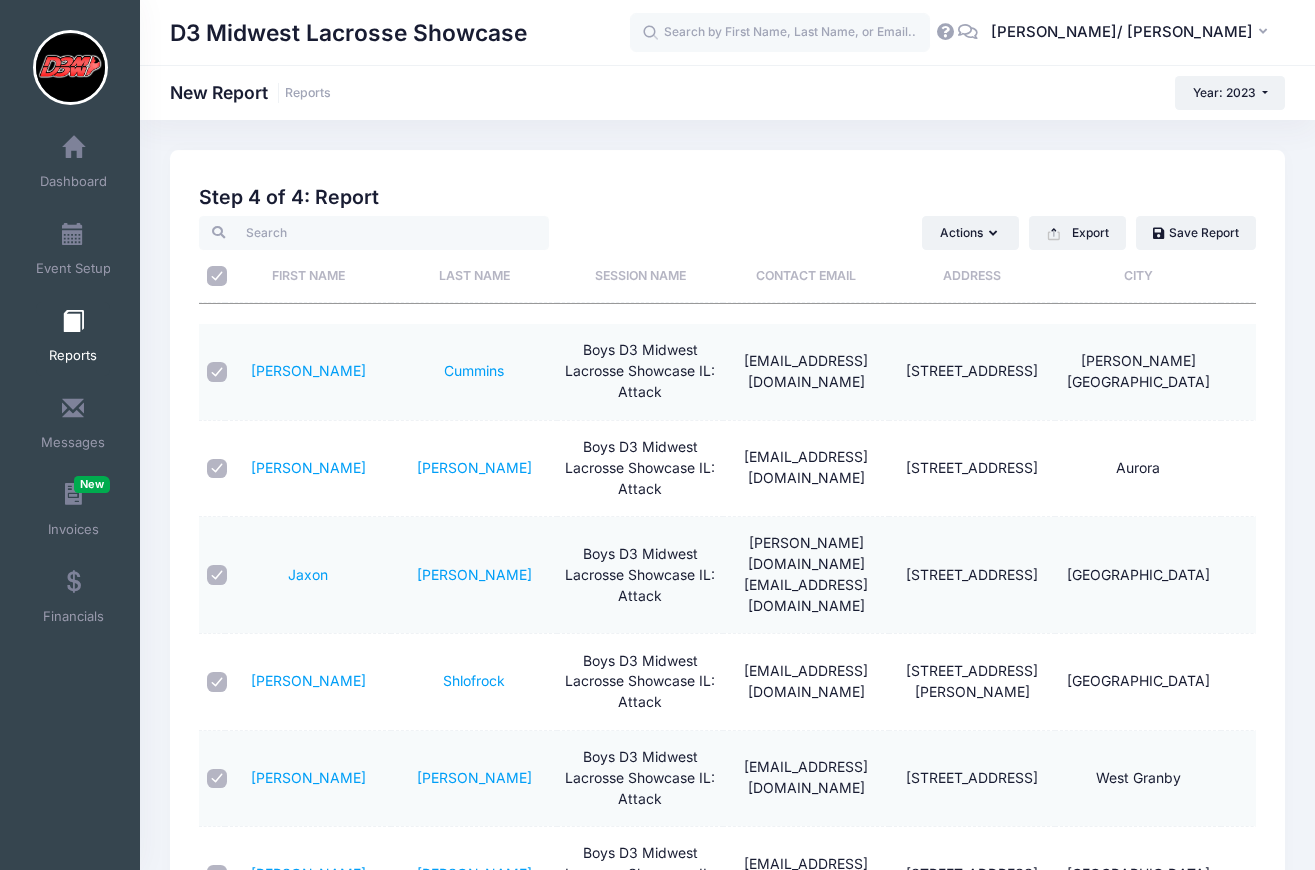 checkbox on "true" 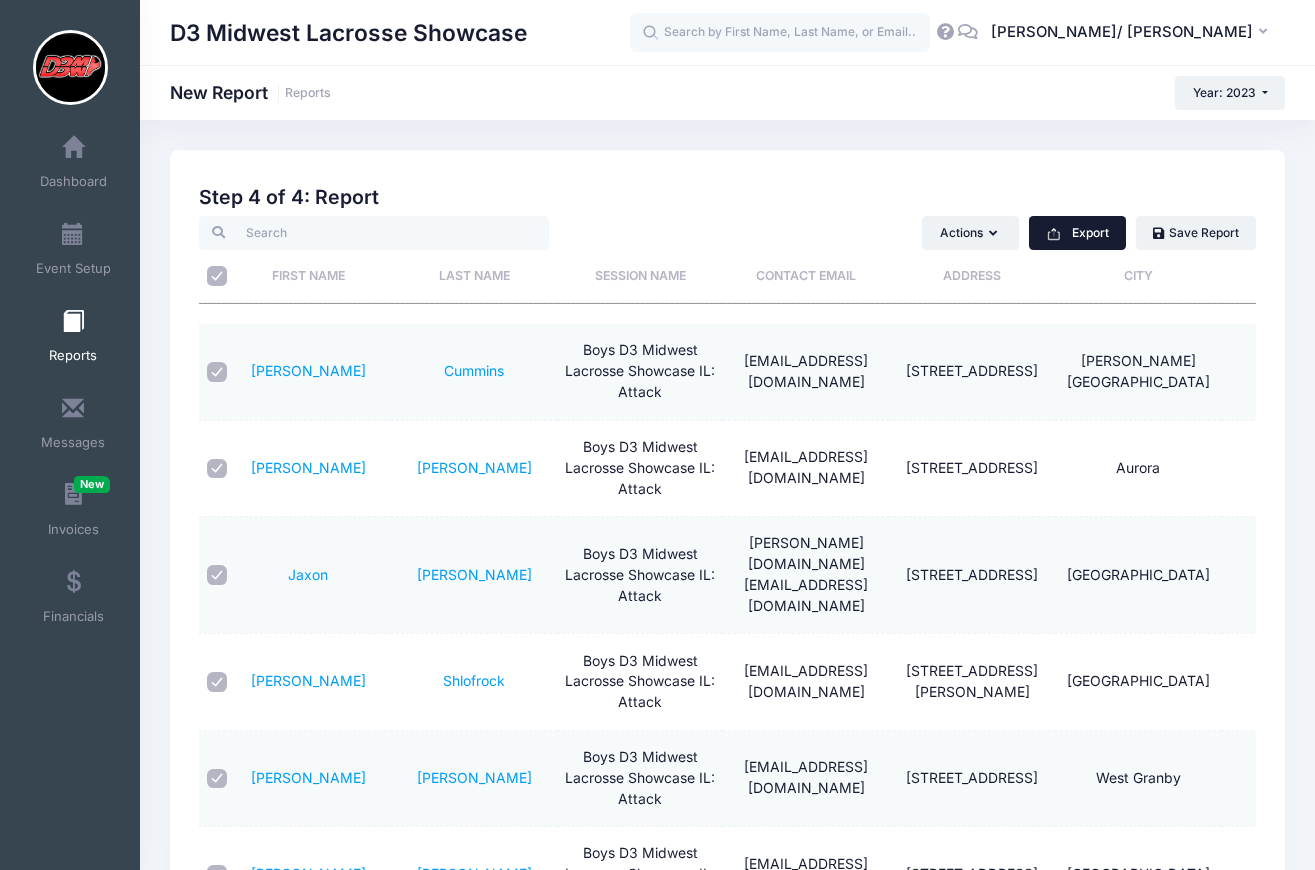 click on "Export" at bounding box center [1077, 233] 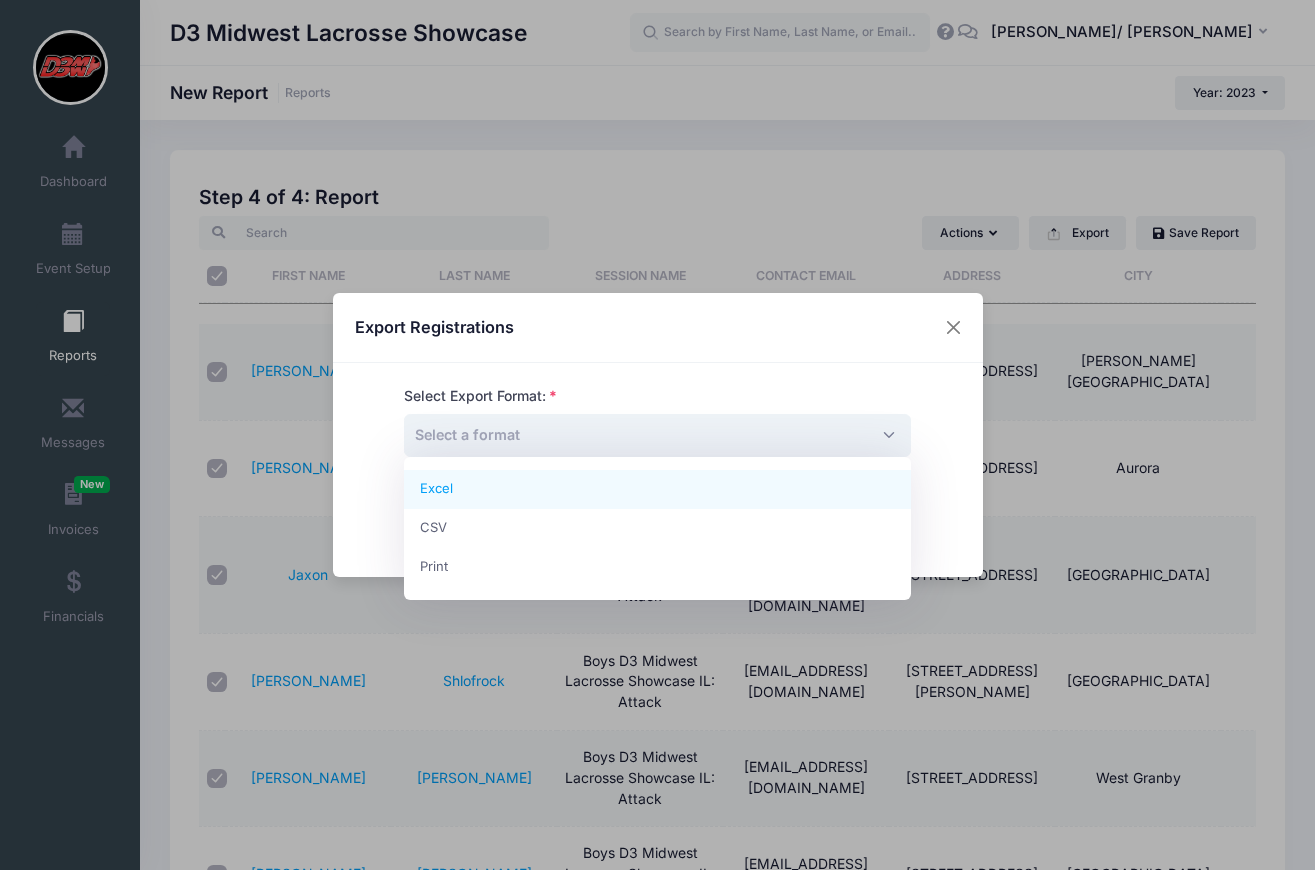 click on "Select a format" at bounding box center [657, 435] 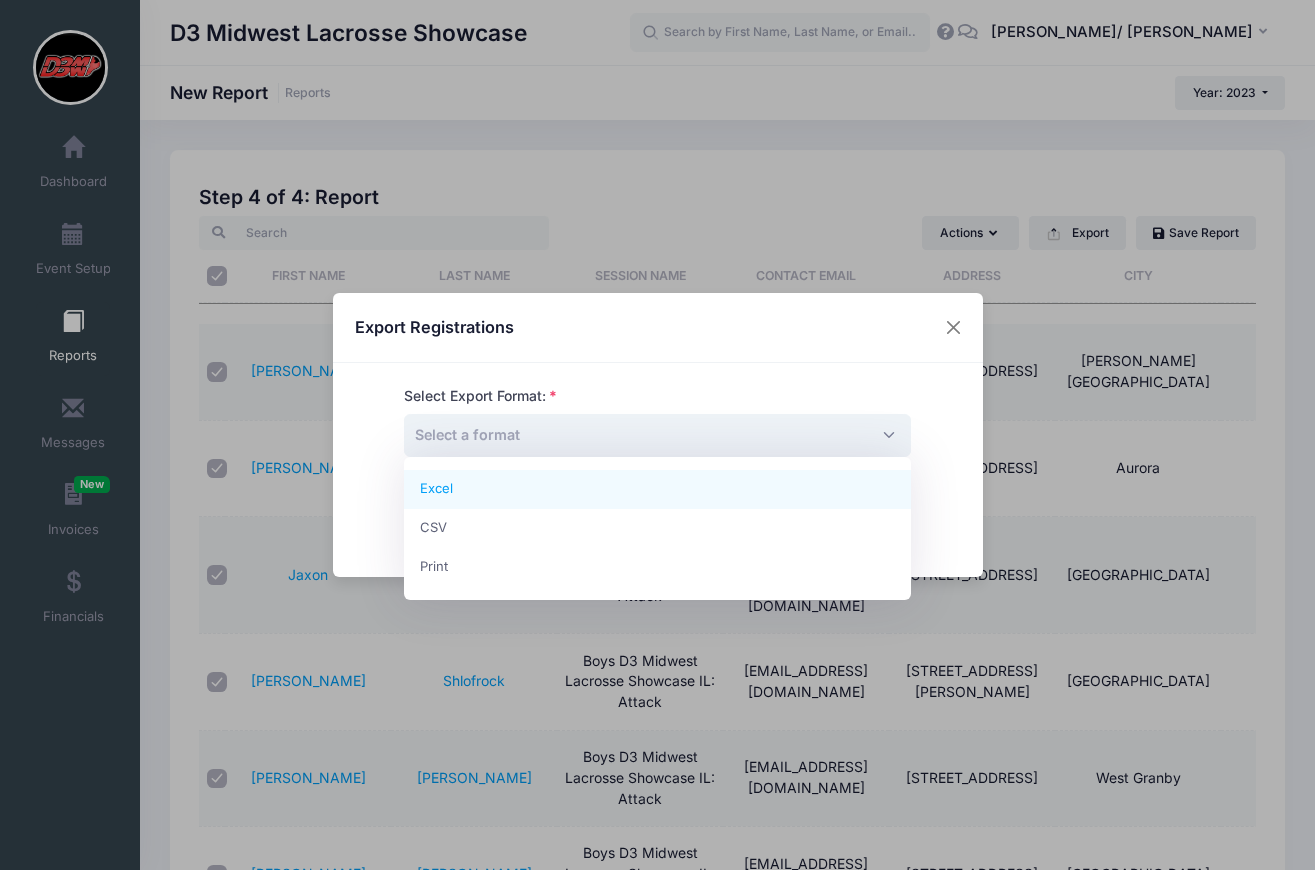 select on "excel" 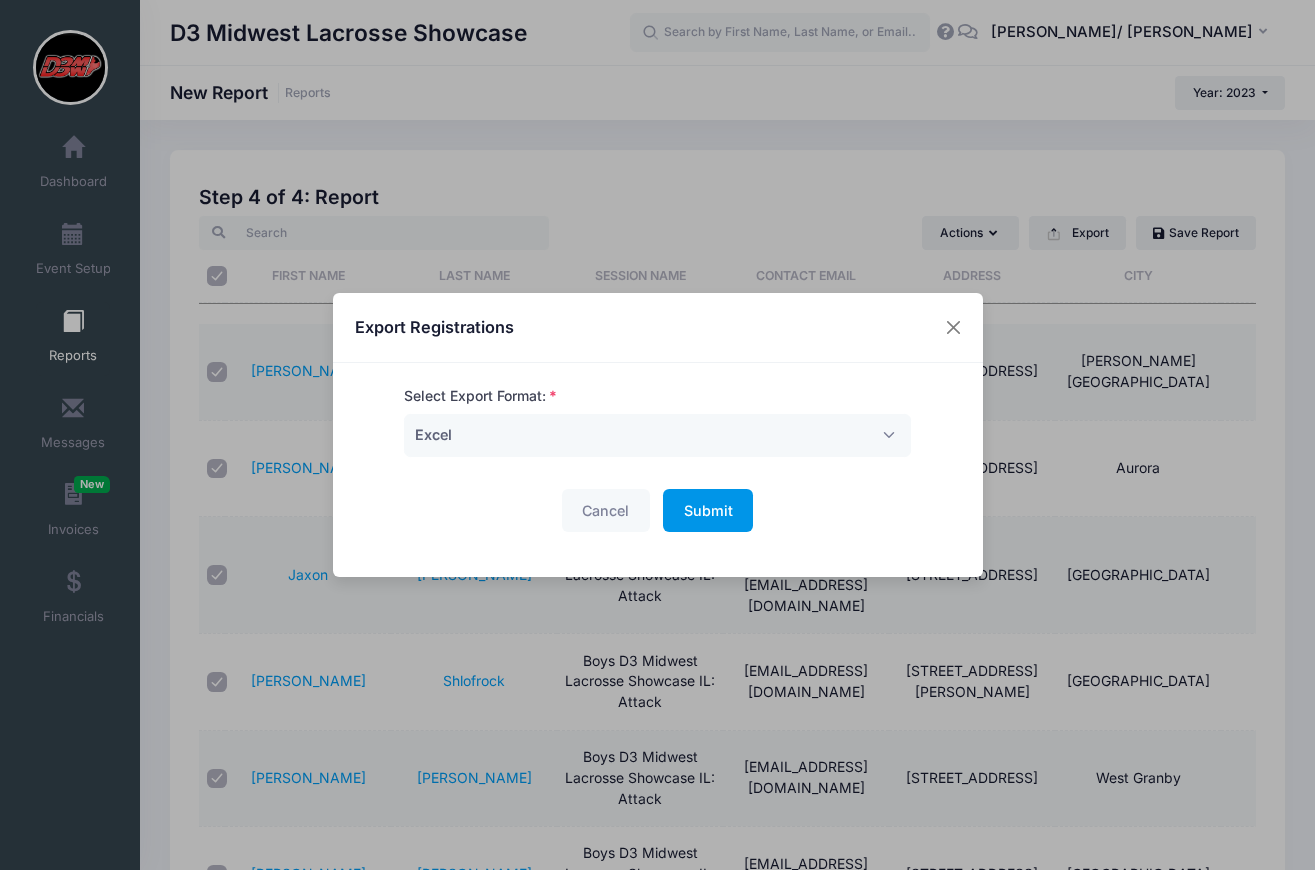 click on "Submit" at bounding box center [708, 510] 